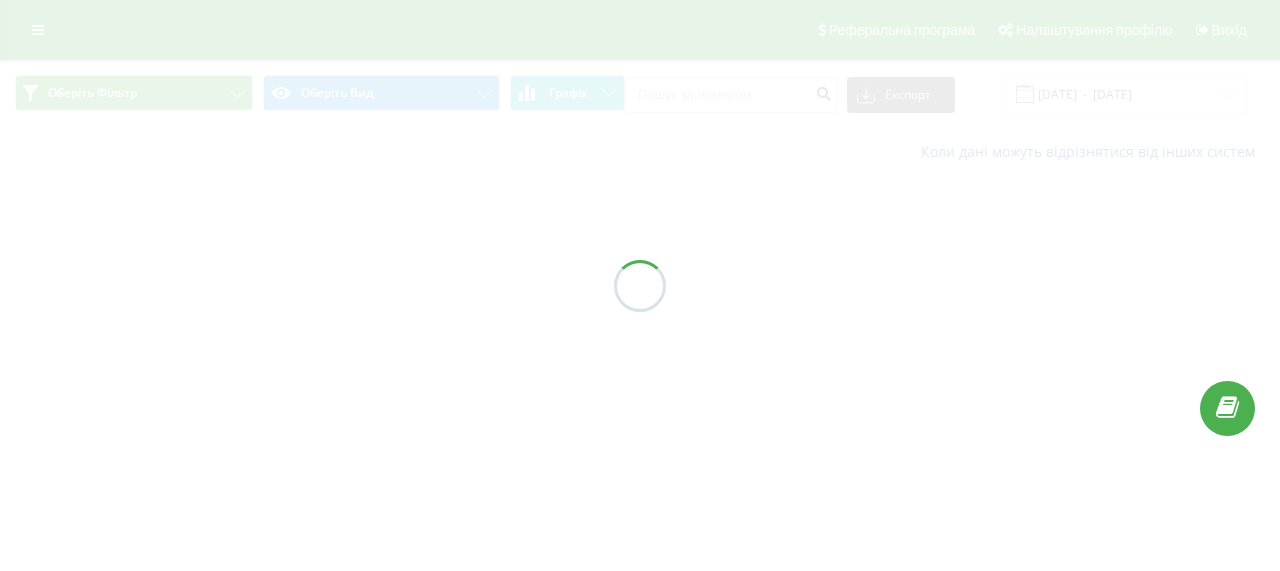 scroll, scrollTop: 0, scrollLeft: 0, axis: both 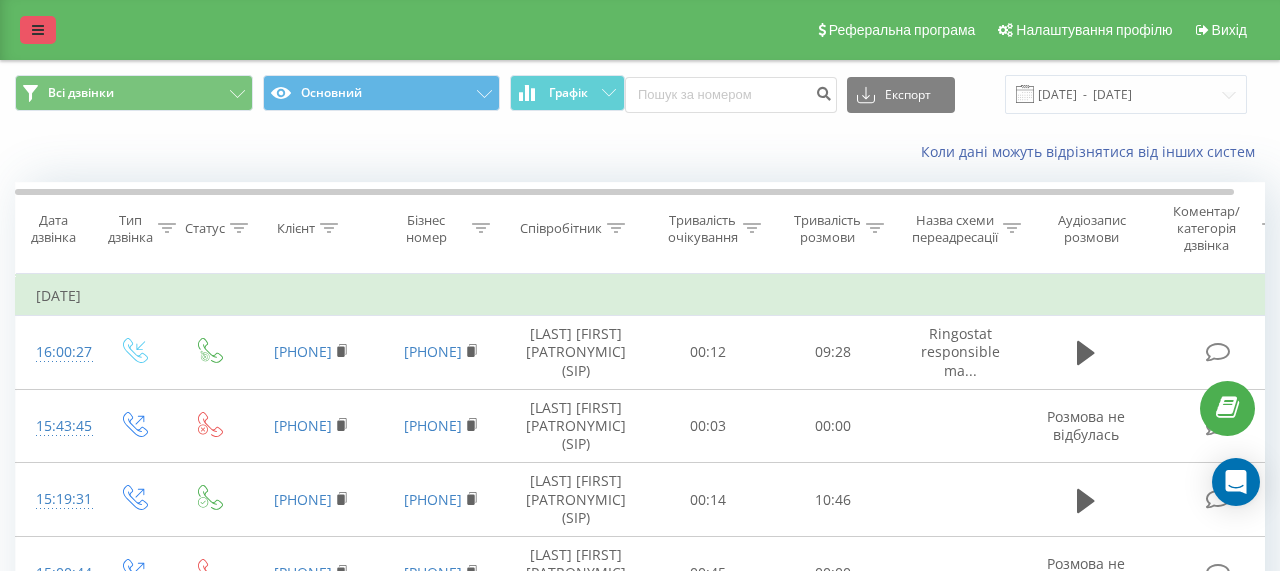 click at bounding box center (38, 30) 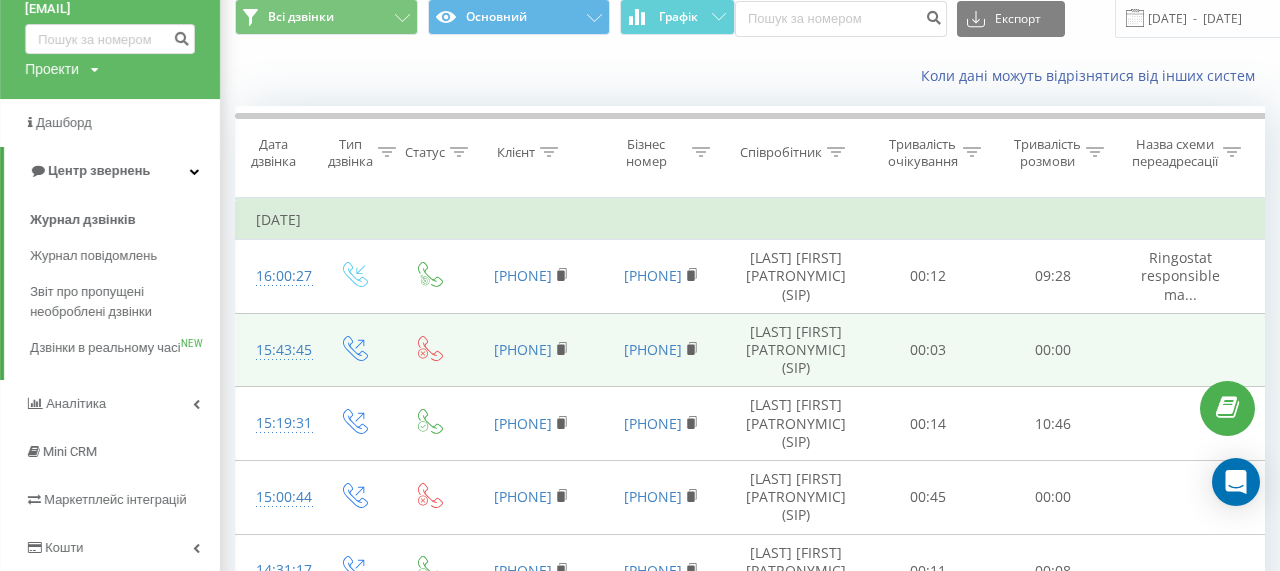 scroll, scrollTop: 79, scrollLeft: 0, axis: vertical 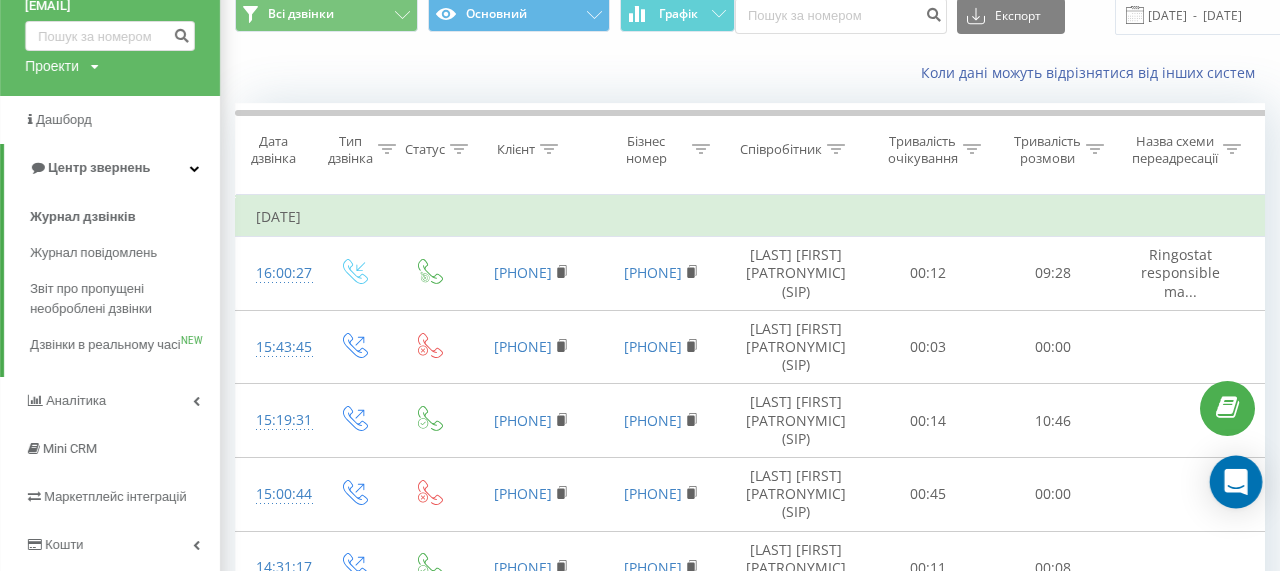 click at bounding box center (1236, 482) 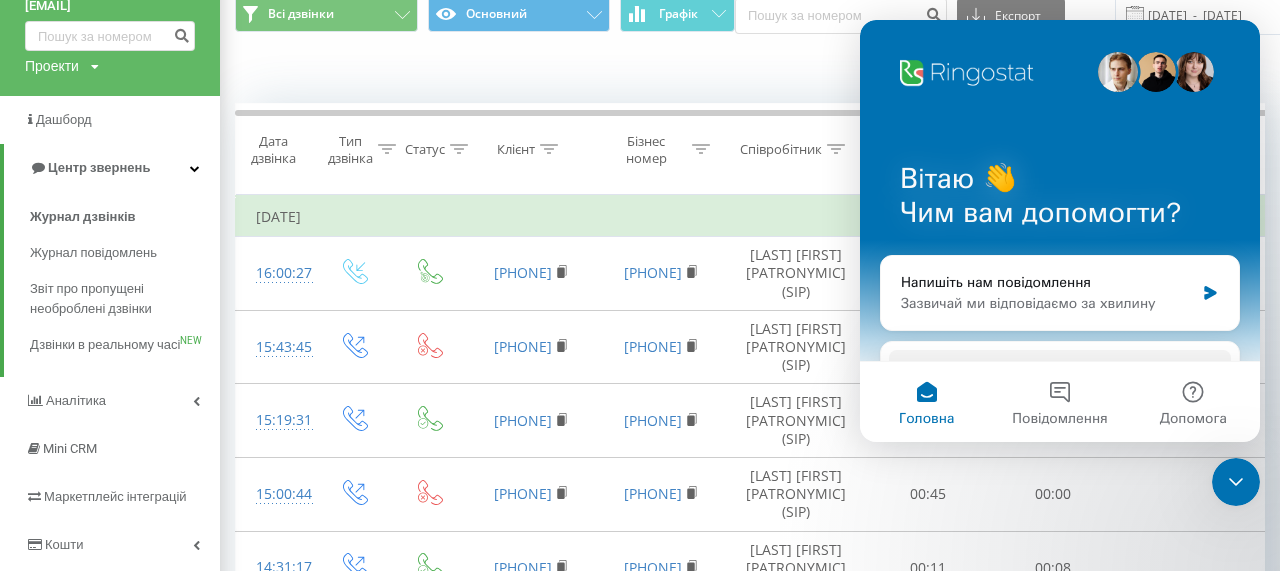 scroll, scrollTop: 0, scrollLeft: 0, axis: both 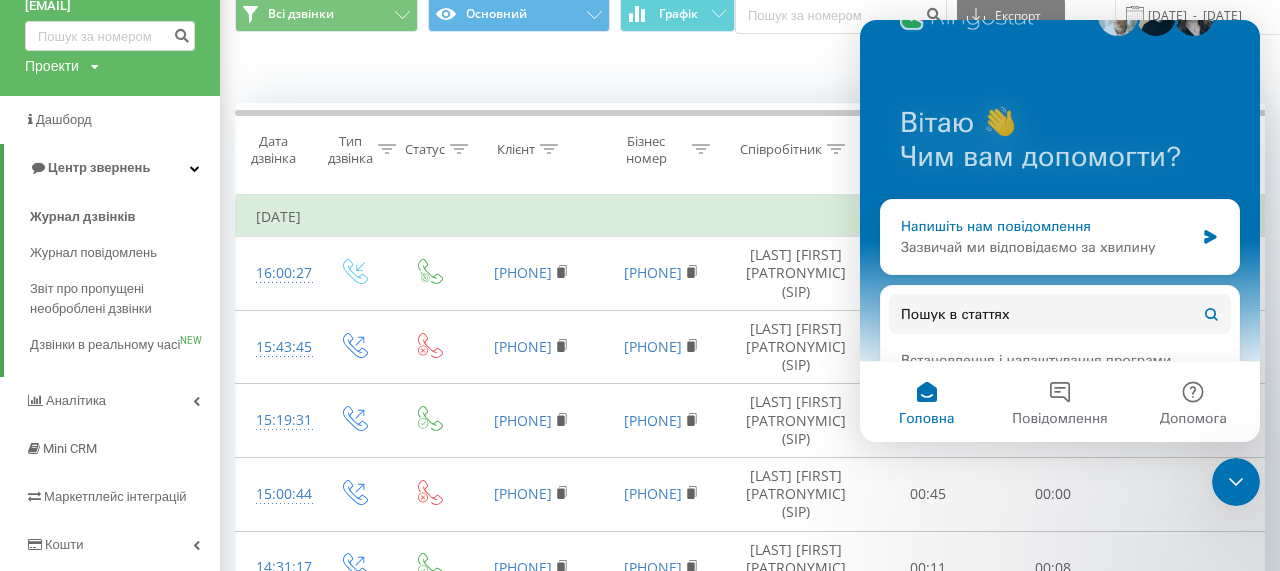 click on "Зазвичай ми відповідаємо за хвилину" at bounding box center (1047, 247) 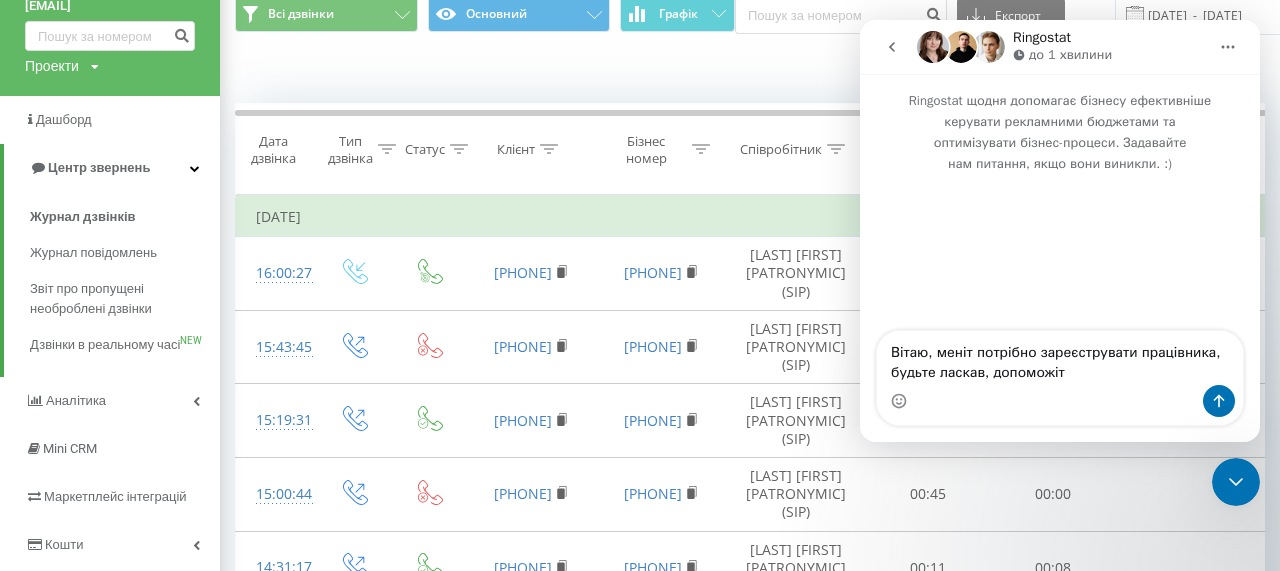 type on "Вітаю, меніт потрібно зареєструвати працівника, будьте ласкав, допоможіть" 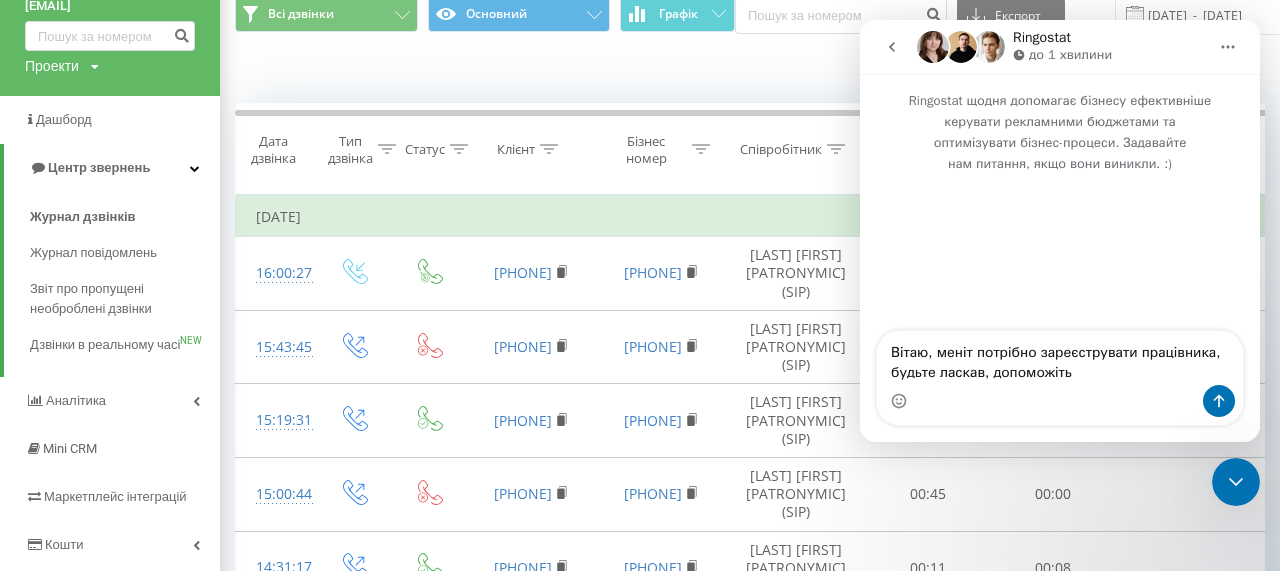 type 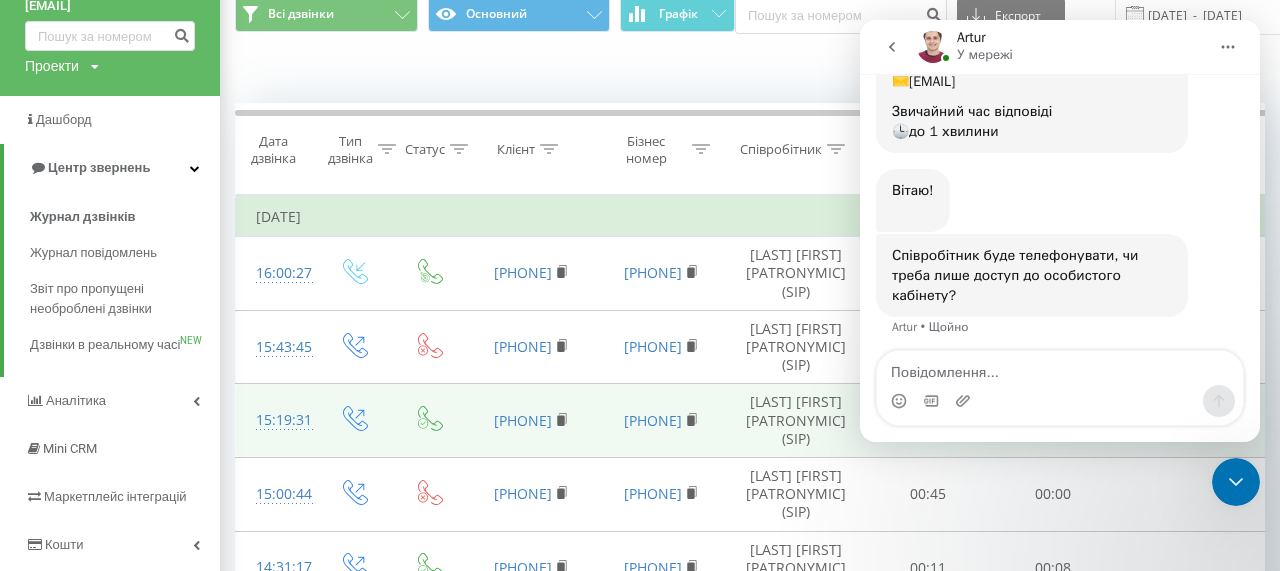 scroll, scrollTop: 264, scrollLeft: 0, axis: vertical 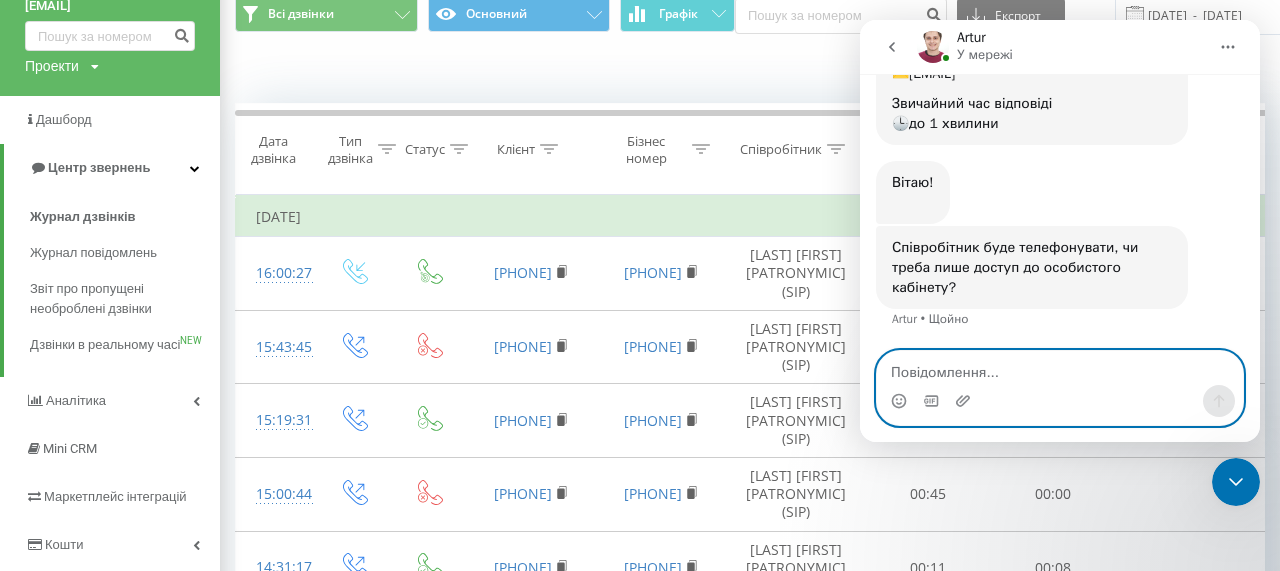 click at bounding box center [1060, 368] 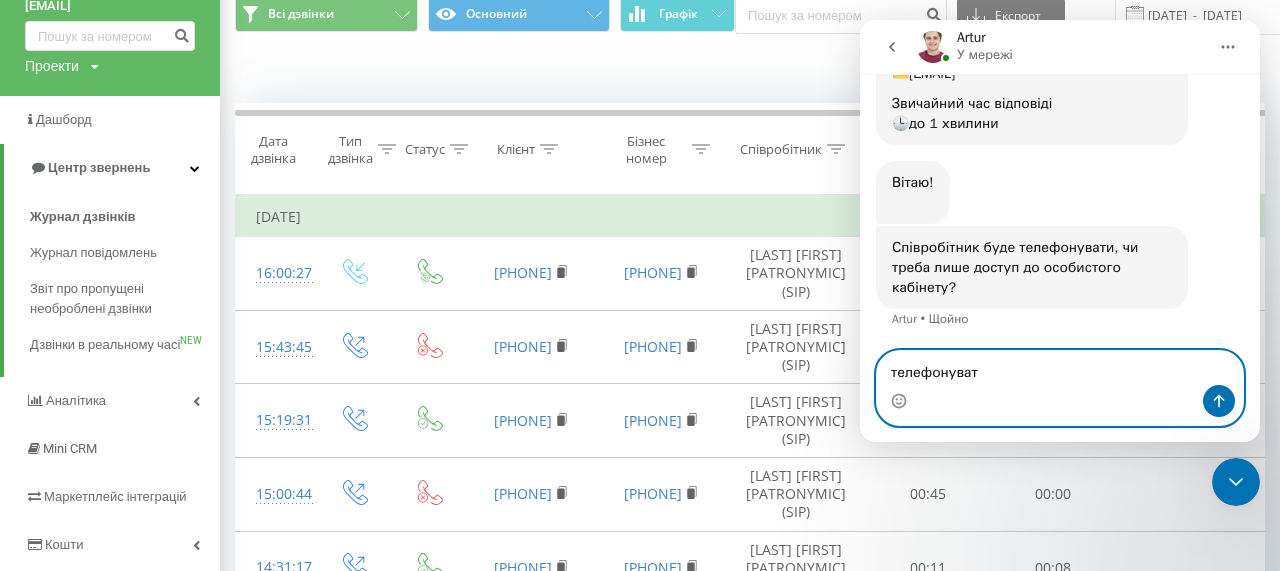 type on "телефонувати" 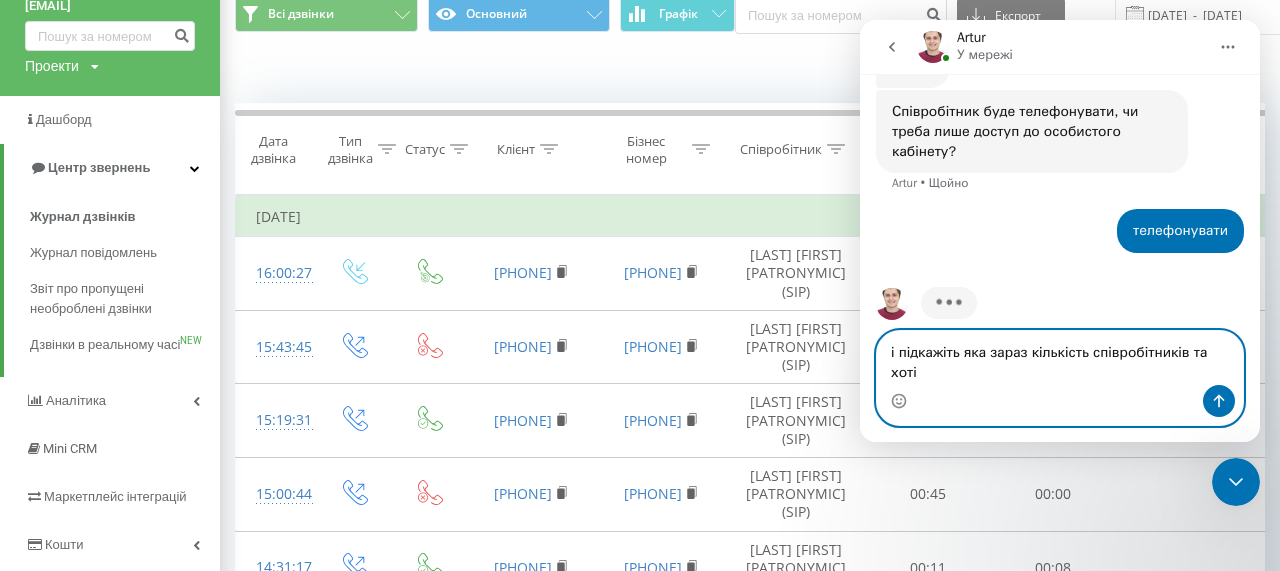 scroll, scrollTop: 420, scrollLeft: 0, axis: vertical 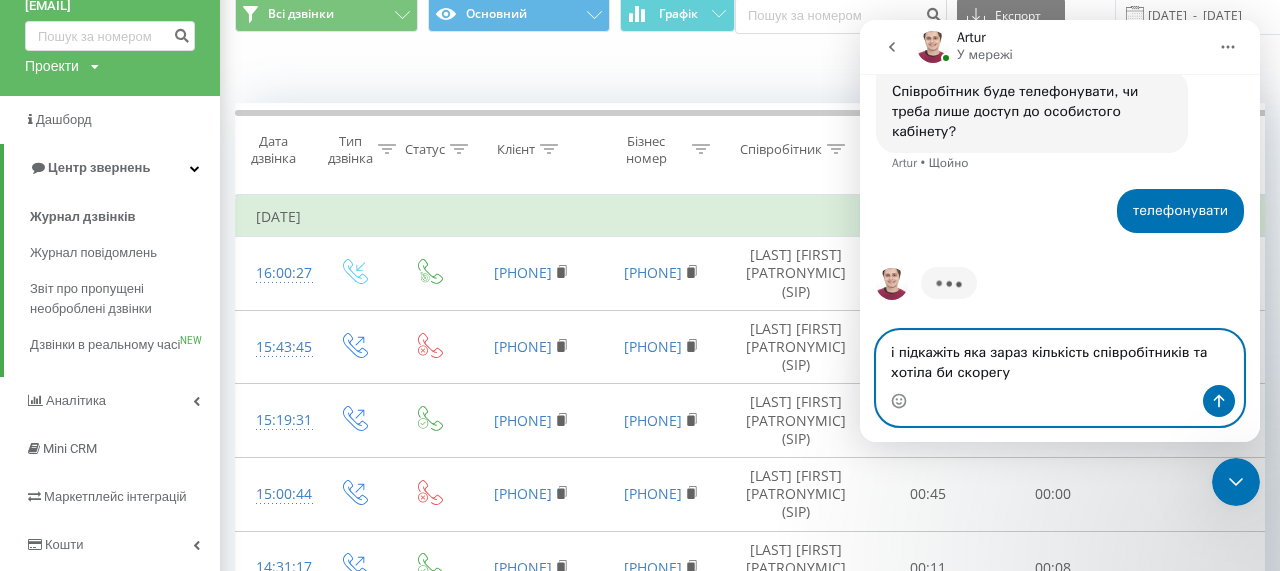 type on "і підкажіть яка зараз кількість співробітників та хотіла би скорегувати" 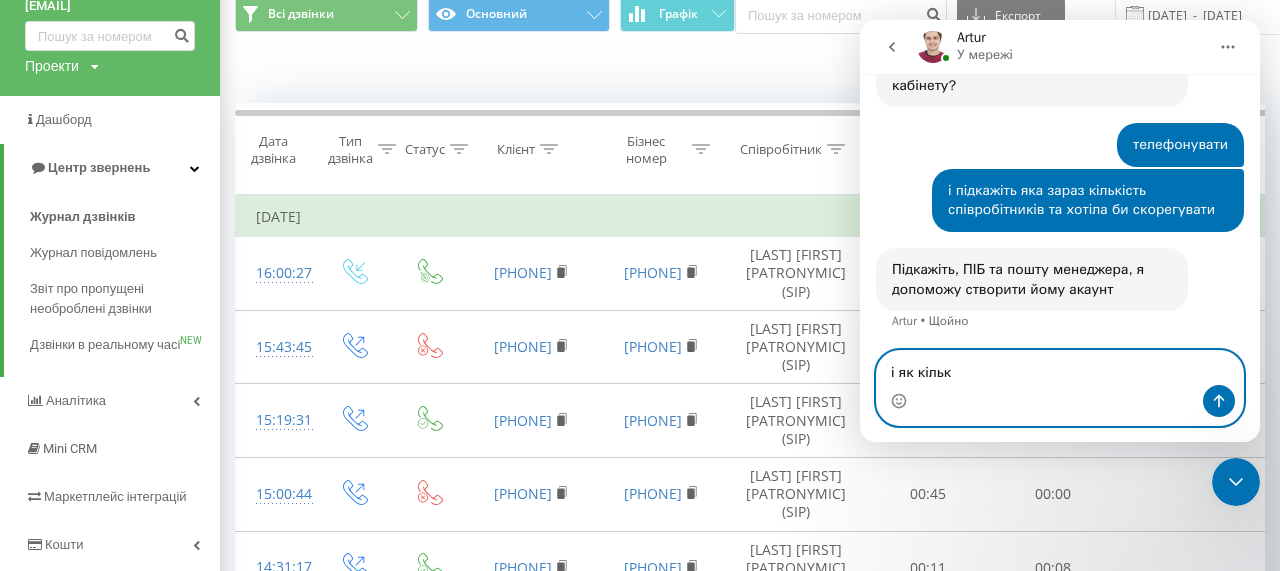 scroll, scrollTop: 468, scrollLeft: 0, axis: vertical 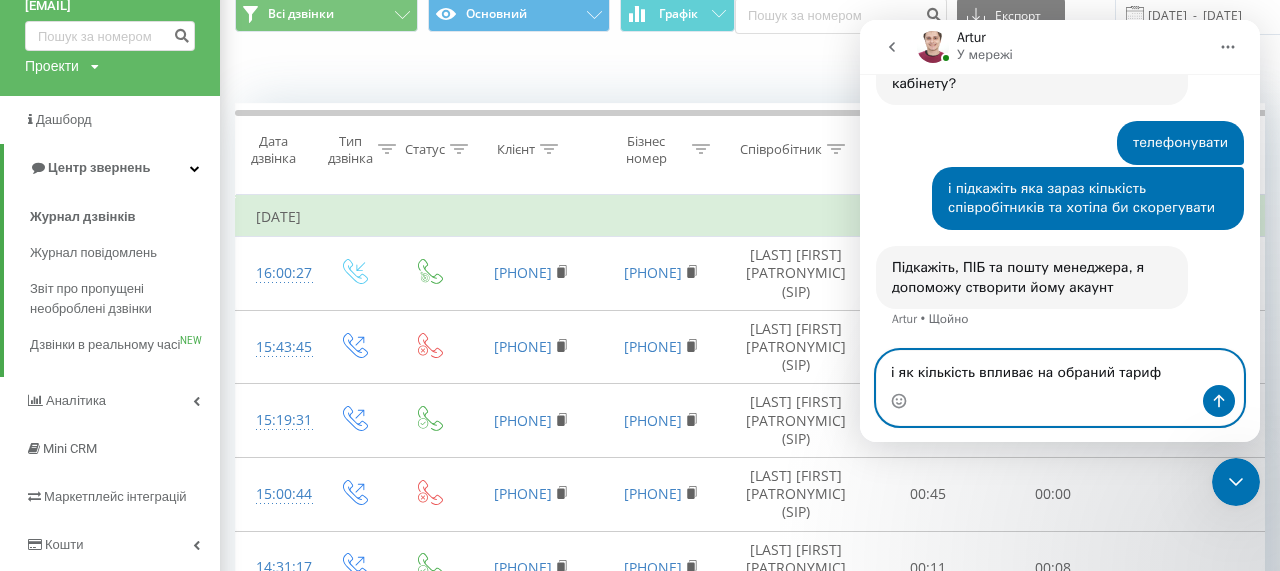 type on "і як кількість впливає на обраний тариф ?" 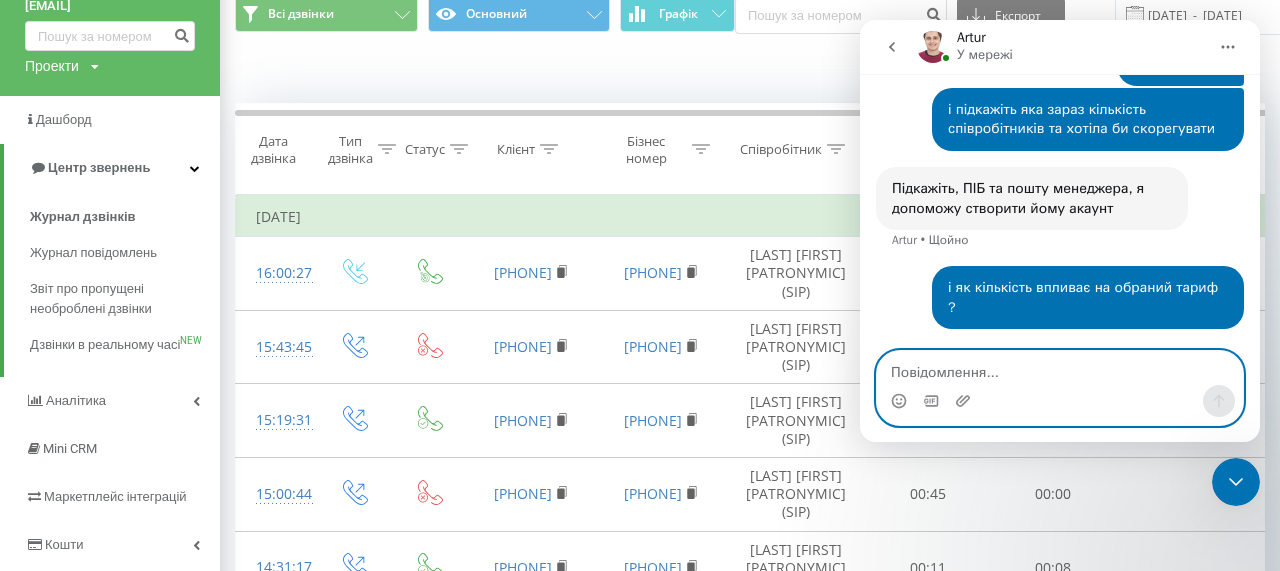 scroll, scrollTop: 547, scrollLeft: 0, axis: vertical 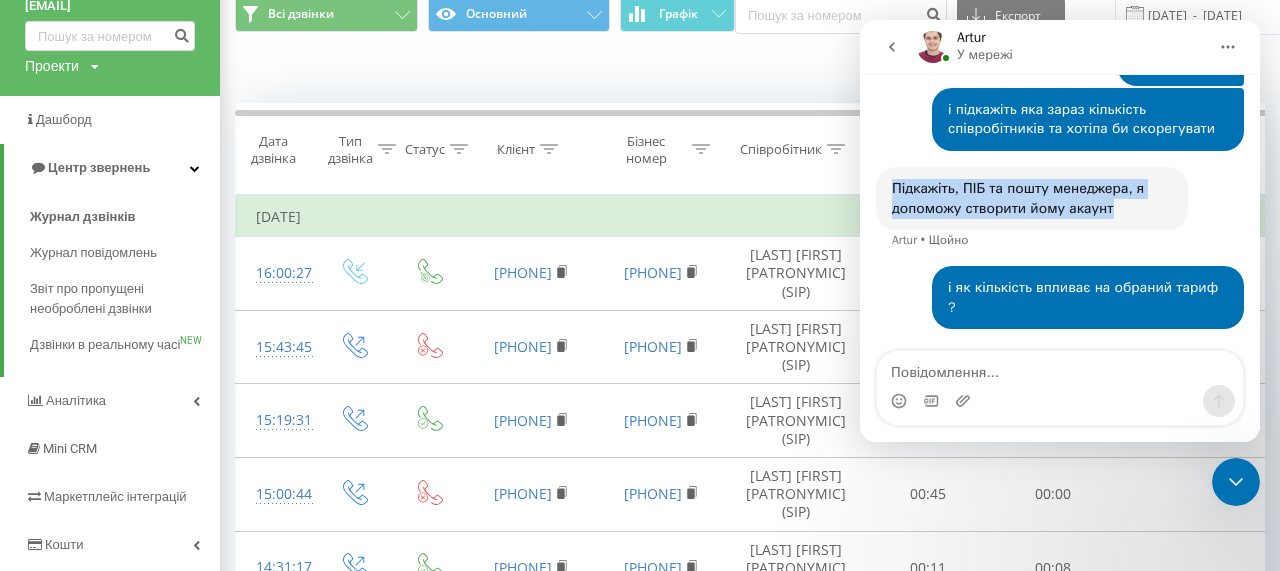 drag, startPoint x: 894, startPoint y: 185, endPoint x: 1162, endPoint y: 209, distance: 269.07248 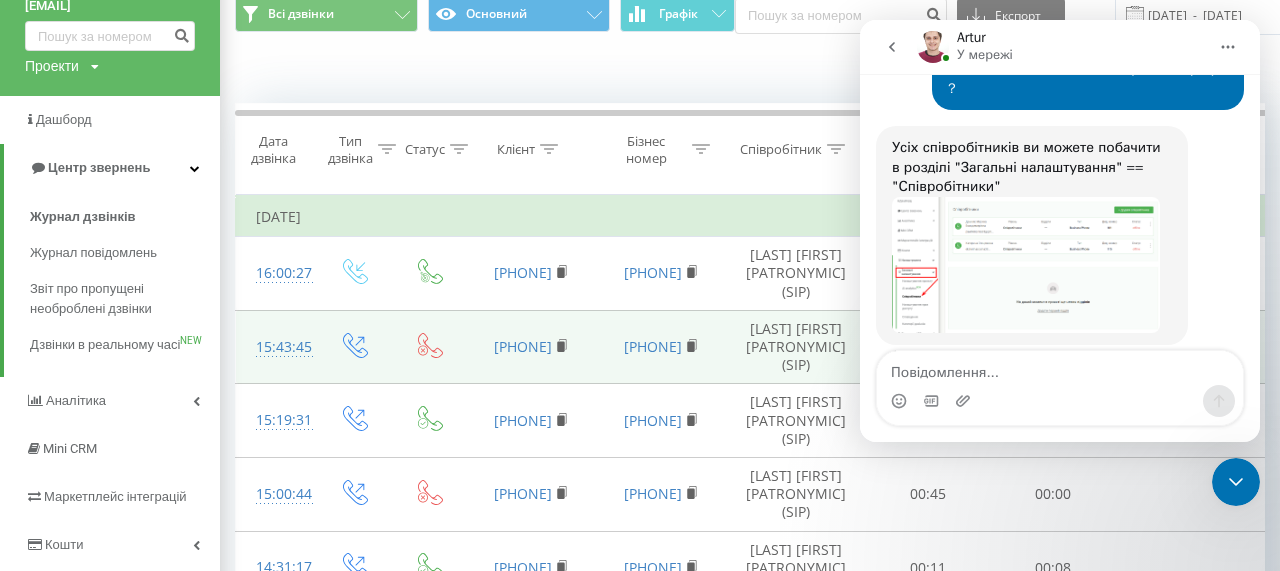 scroll, scrollTop: 802, scrollLeft: 0, axis: vertical 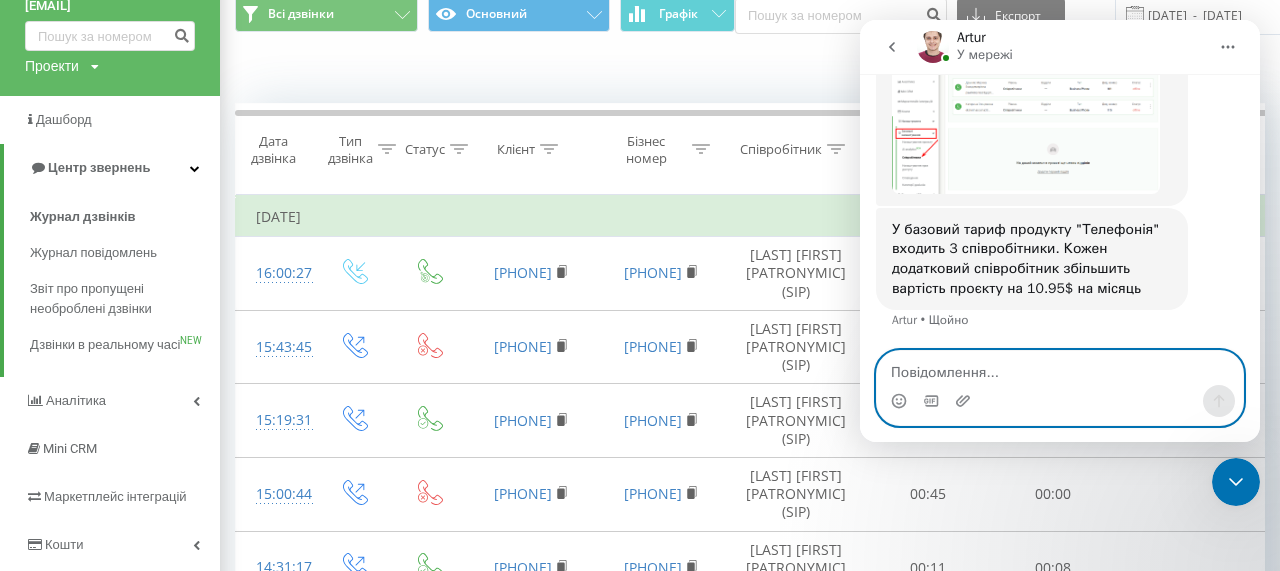click at bounding box center [1060, 368] 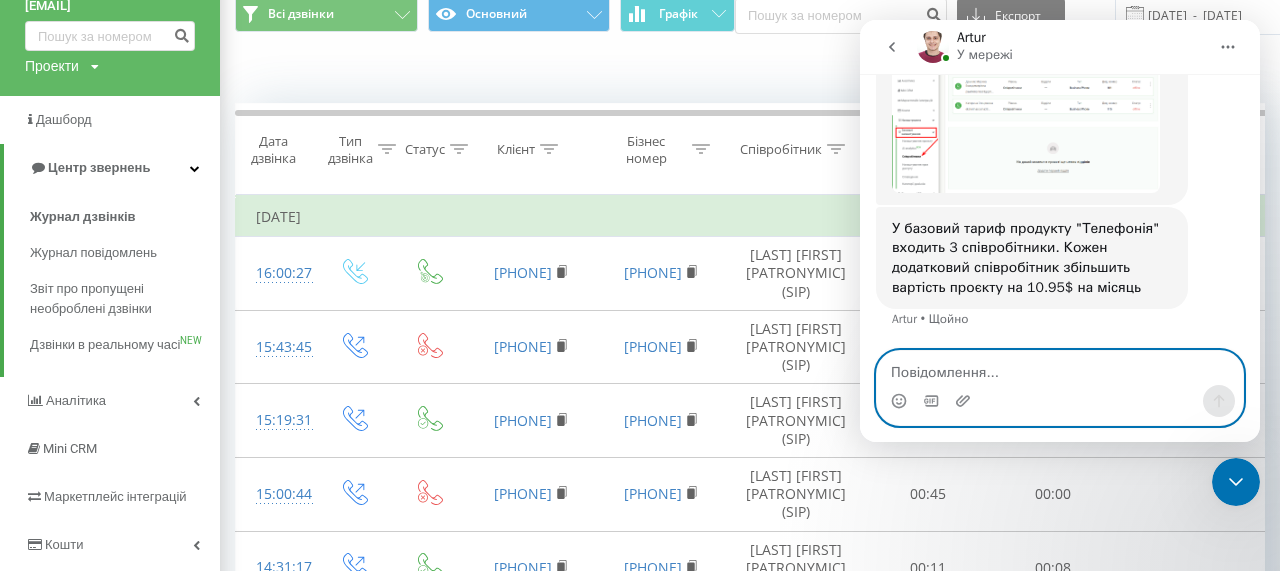 paste on "Стецишин [FIRST] Владимировна" 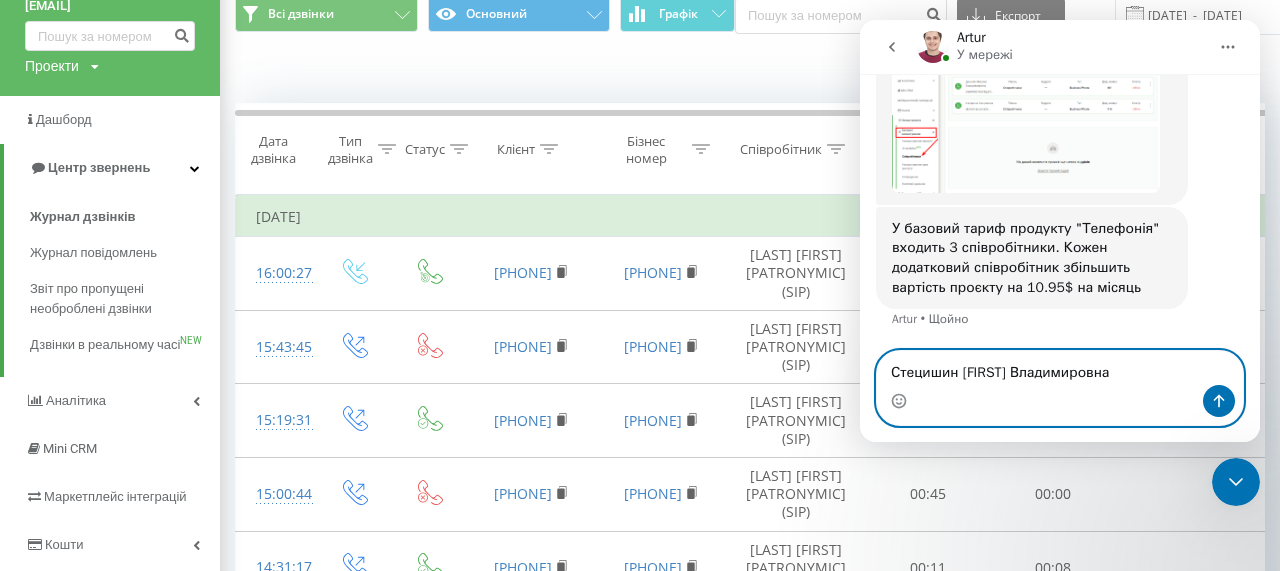 scroll, scrollTop: 966, scrollLeft: 0, axis: vertical 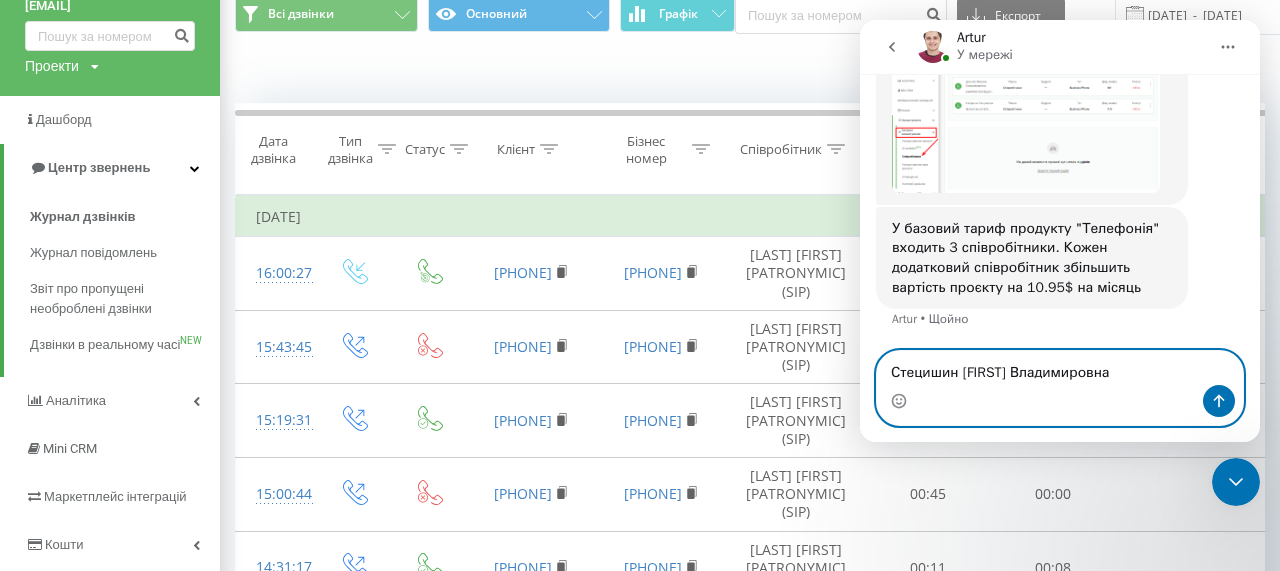paste on "[PHONE]
[EMAIL]" 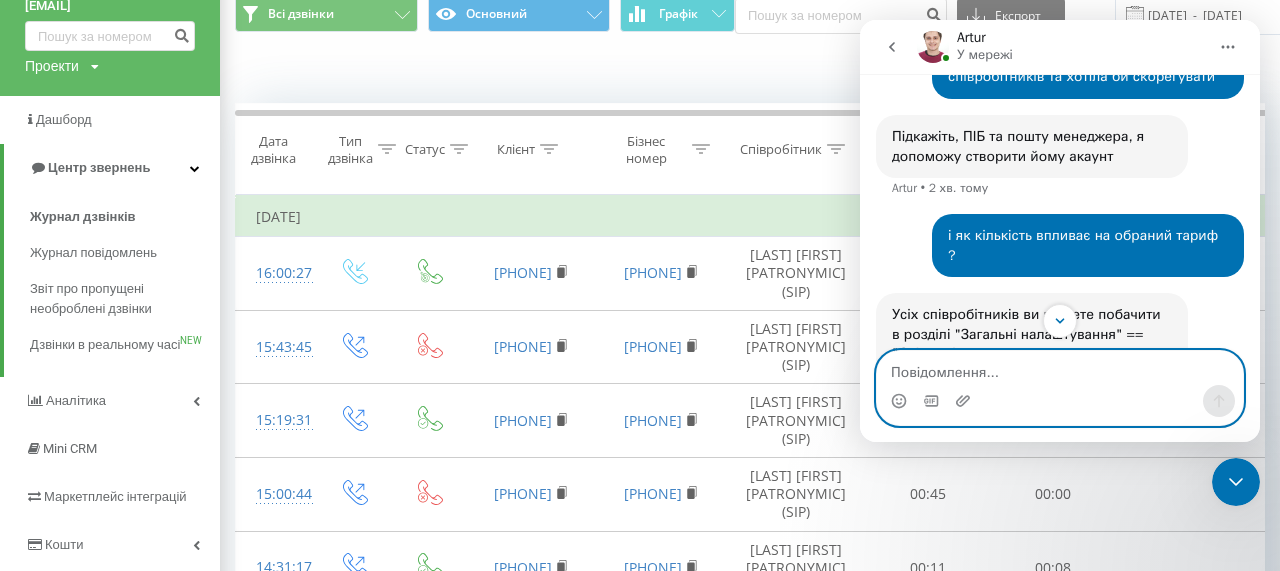 scroll, scrollTop: 1054, scrollLeft: 0, axis: vertical 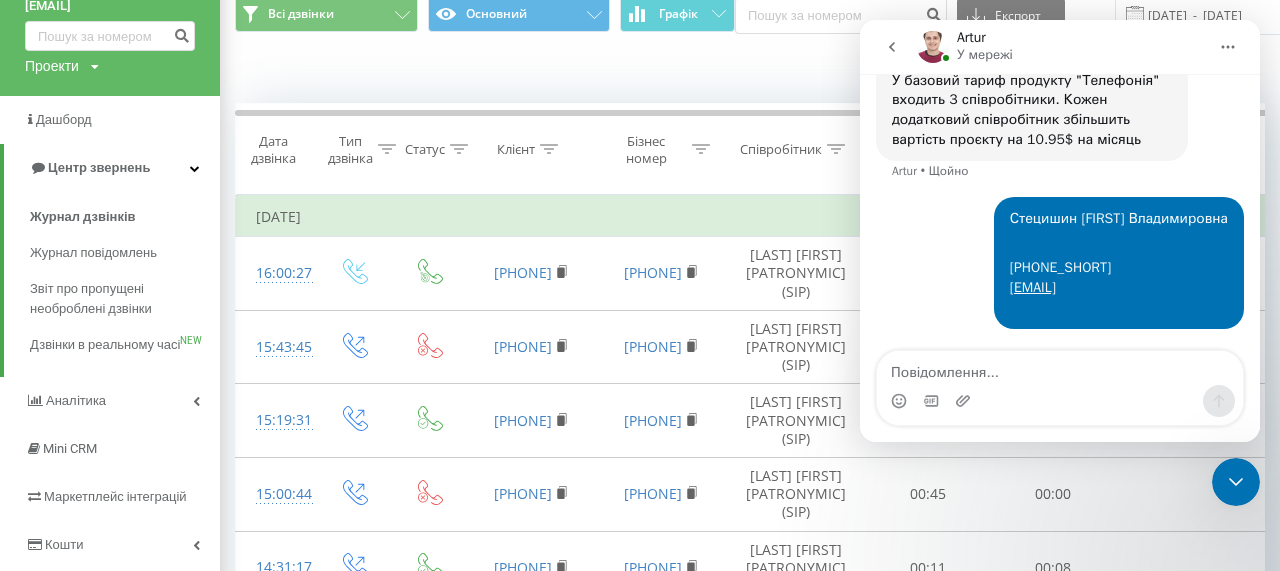 click on "У базовий тариф продукту "Телефонія" входить 3 співробітники. Кожен додатковий співробітник збільшить вартість проєкту на 10.95$ на місяць" at bounding box center (1032, 110) 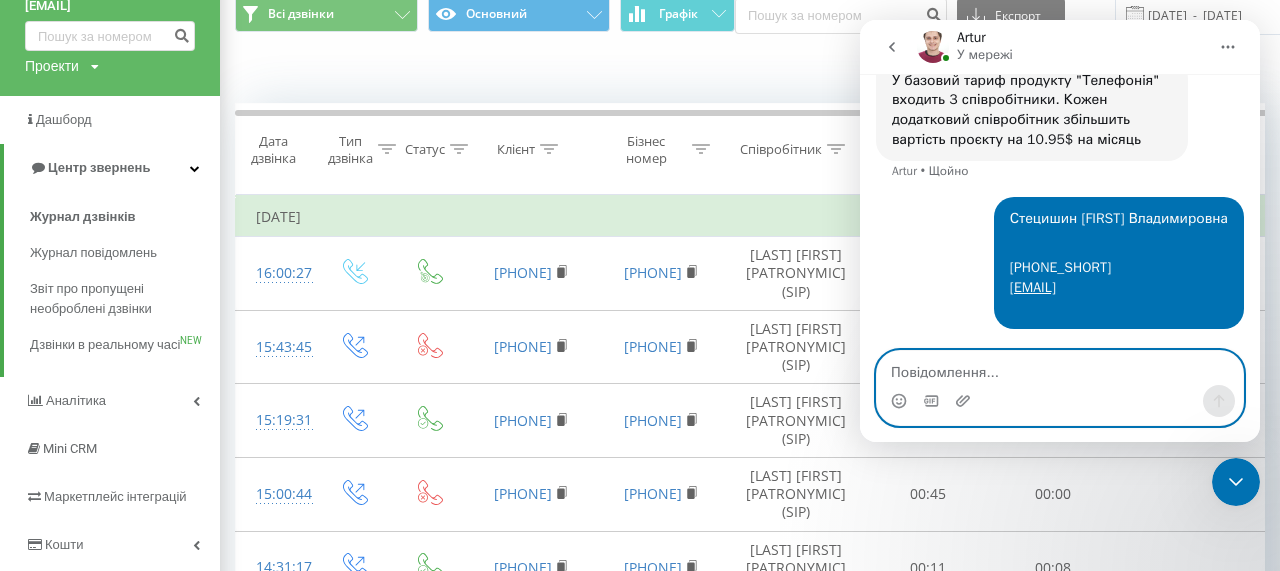click at bounding box center [1060, 368] 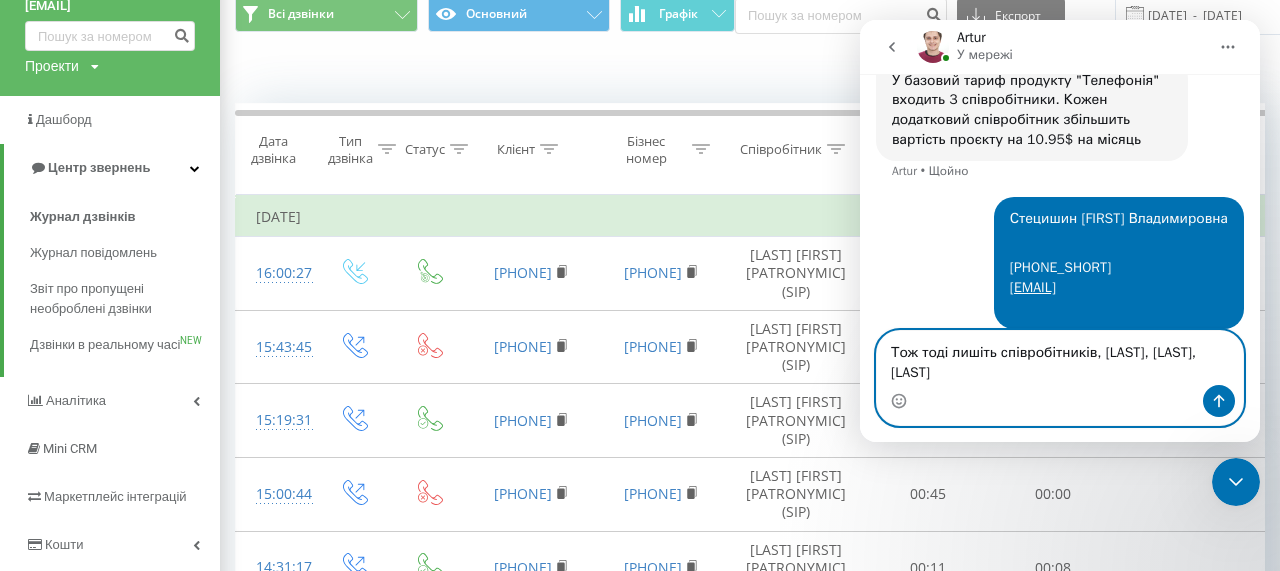 scroll, scrollTop: 1074, scrollLeft: 0, axis: vertical 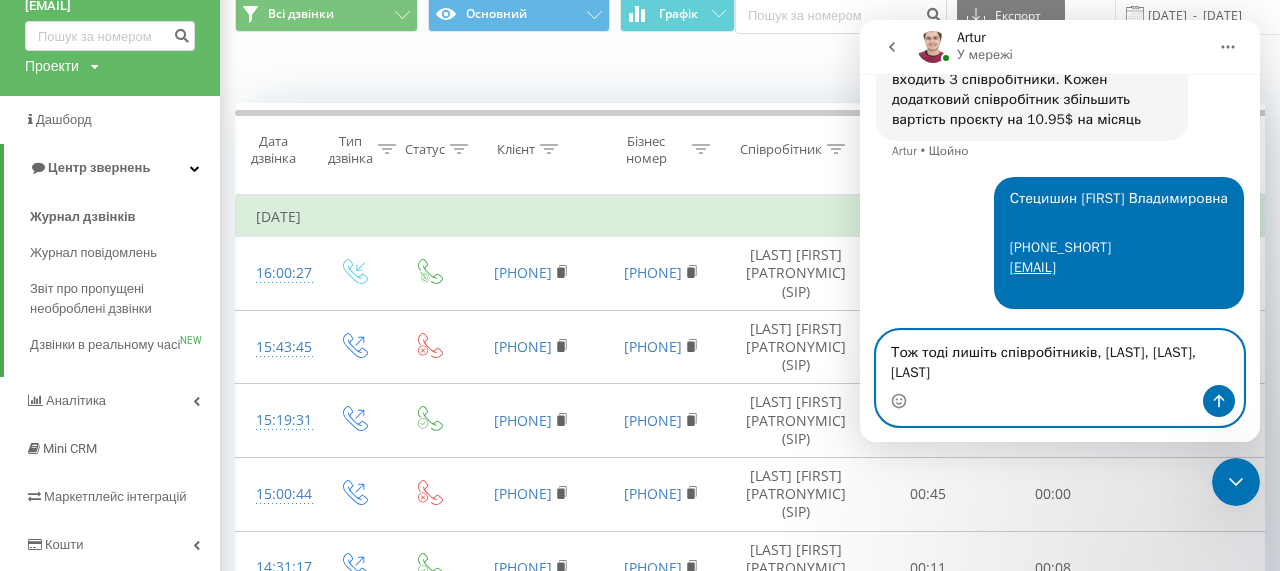 type on "Тож тоді лишіть співробітників, [LAST], [LAST], [LAST]" 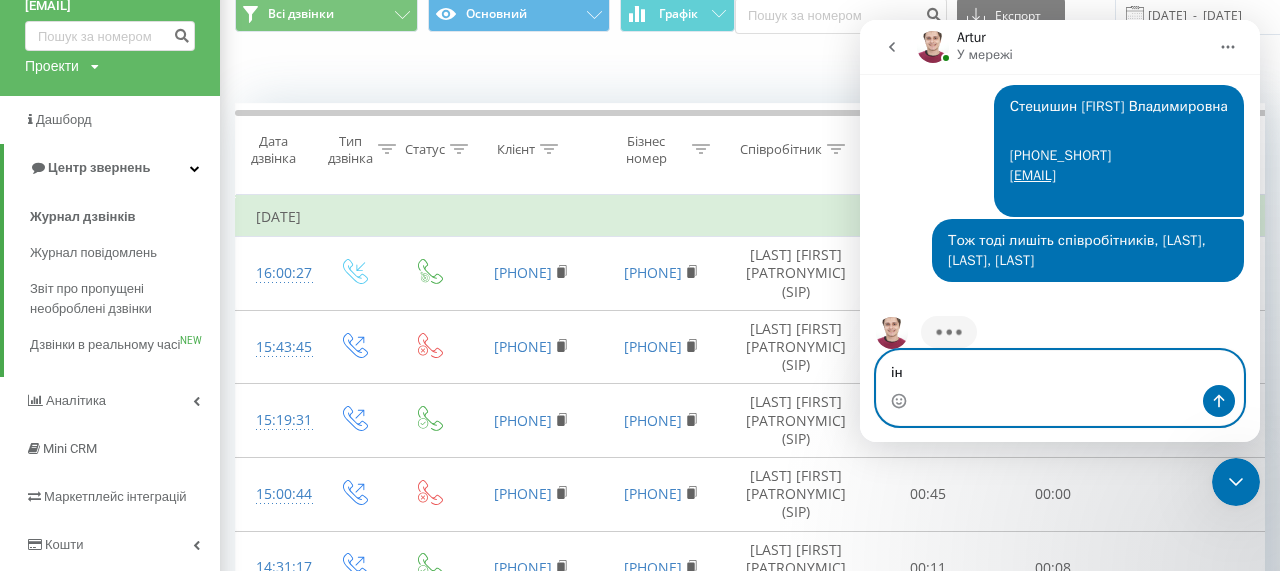 scroll, scrollTop: 1196, scrollLeft: 0, axis: vertical 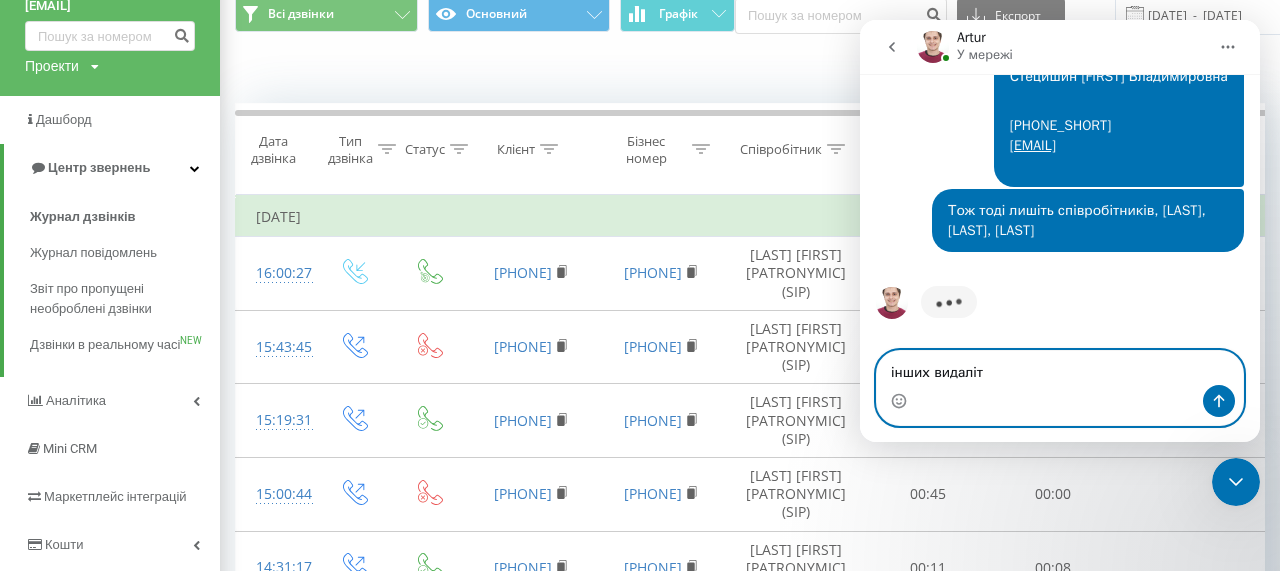type on "інших видаліть" 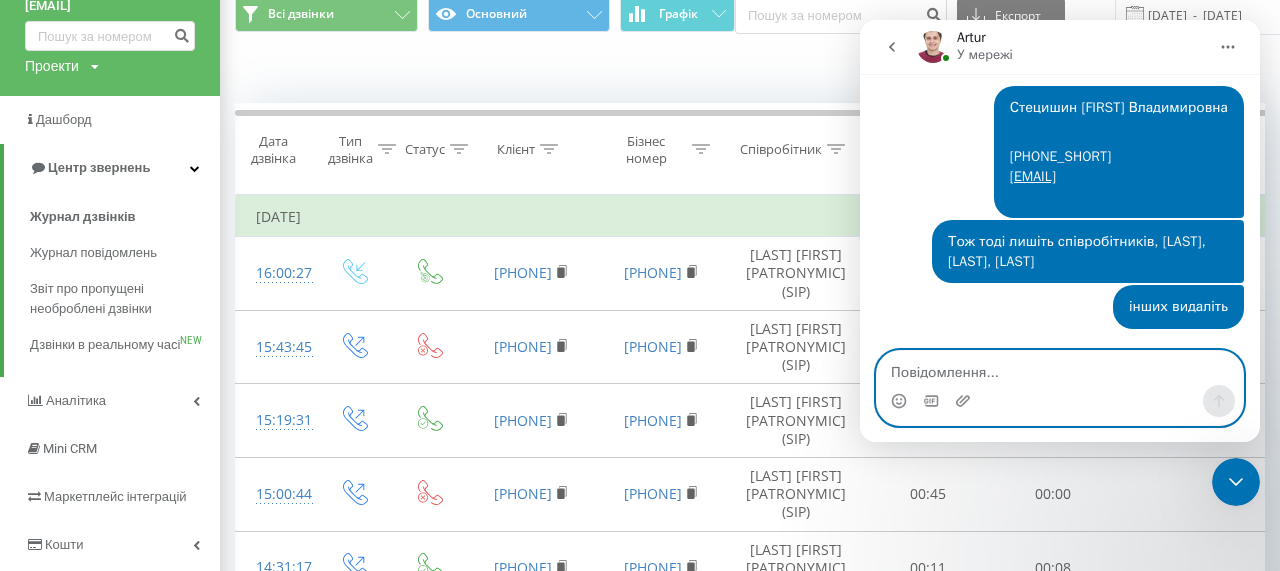 scroll, scrollTop: 1242, scrollLeft: 0, axis: vertical 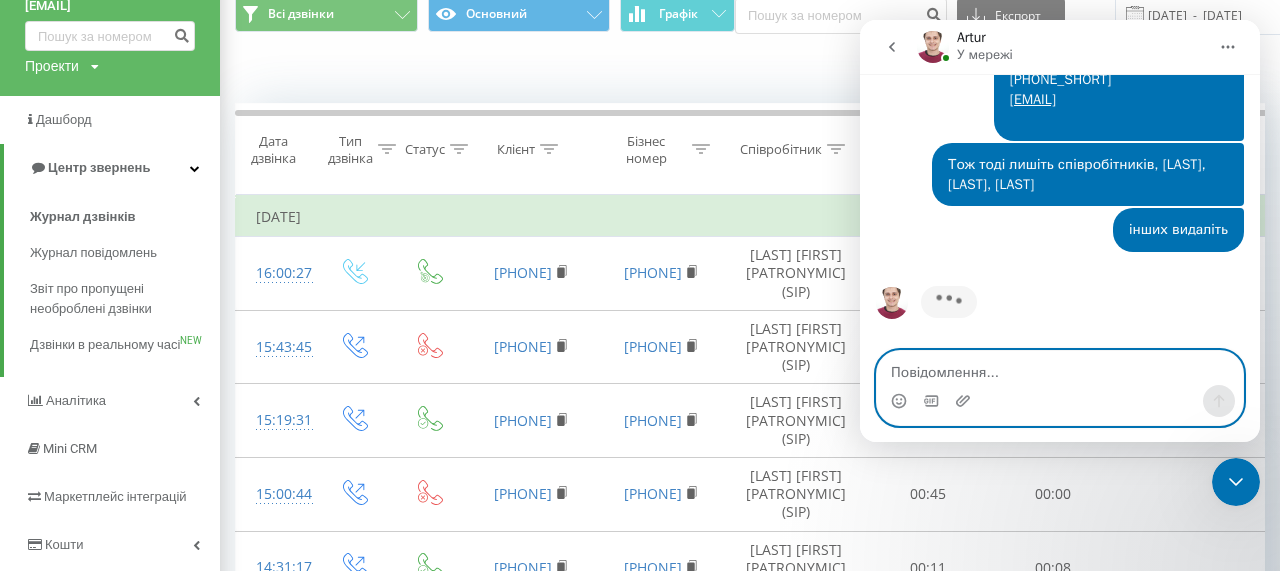 click at bounding box center [1060, 368] 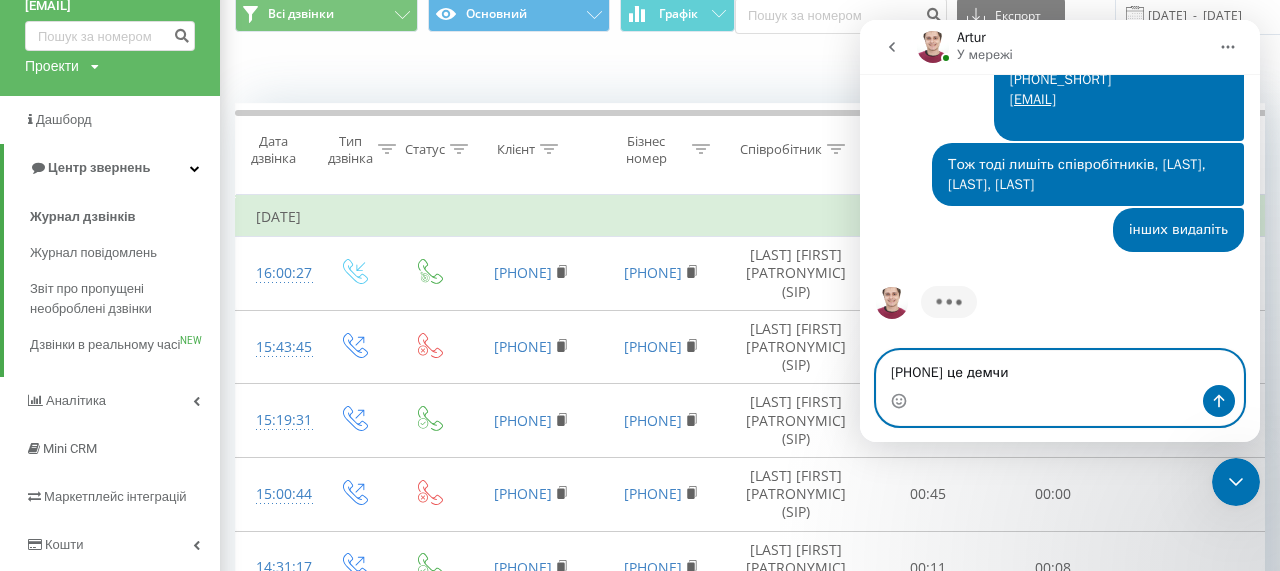 type on "[PHONE_SHORT] це демчик" 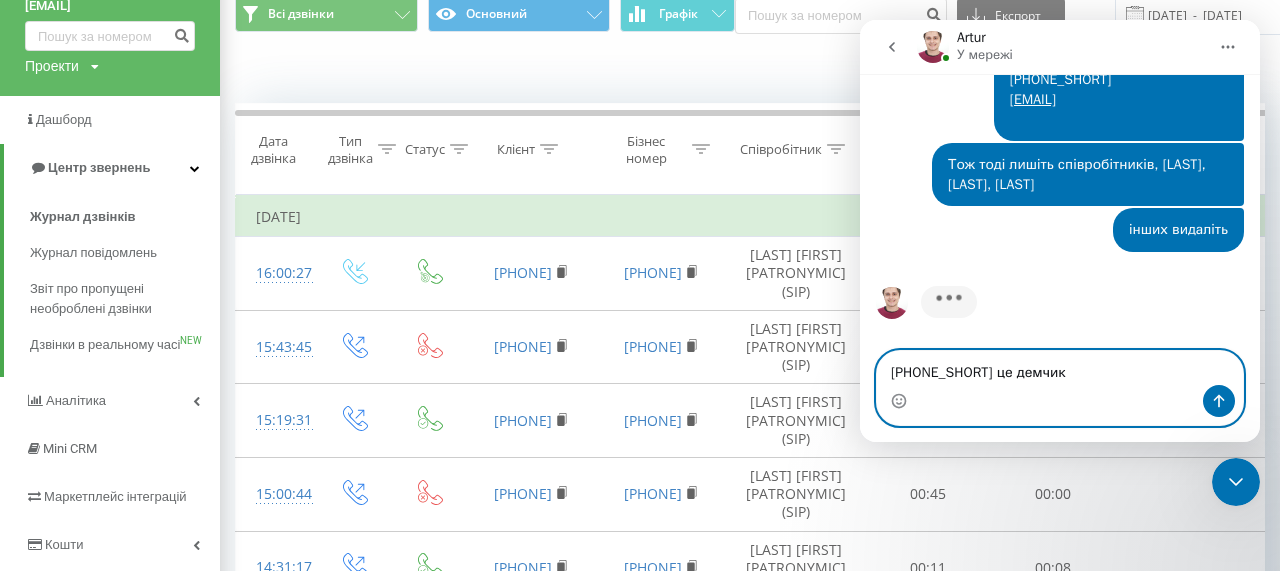 type 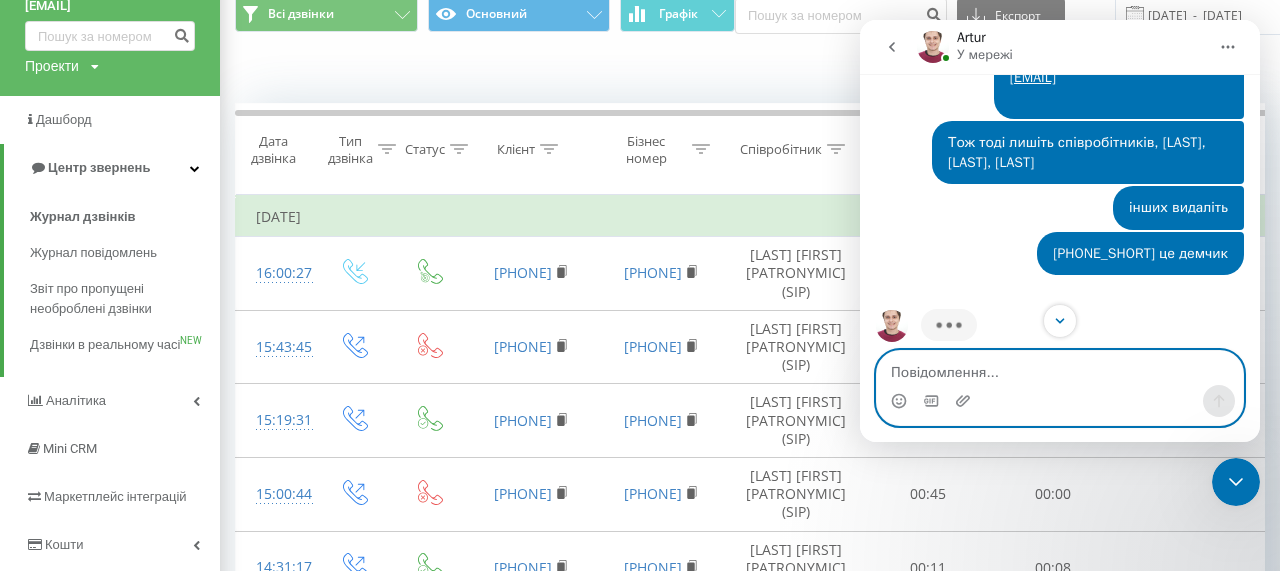 scroll, scrollTop: 1287, scrollLeft: 0, axis: vertical 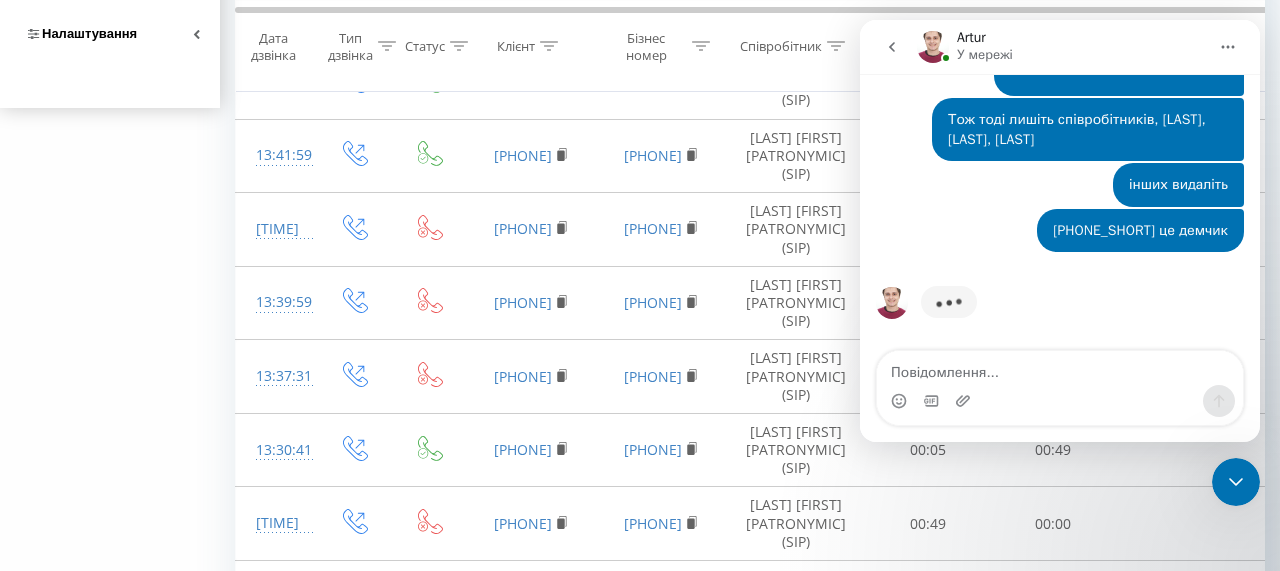 click on "Налаштування" at bounding box center (81, 34) 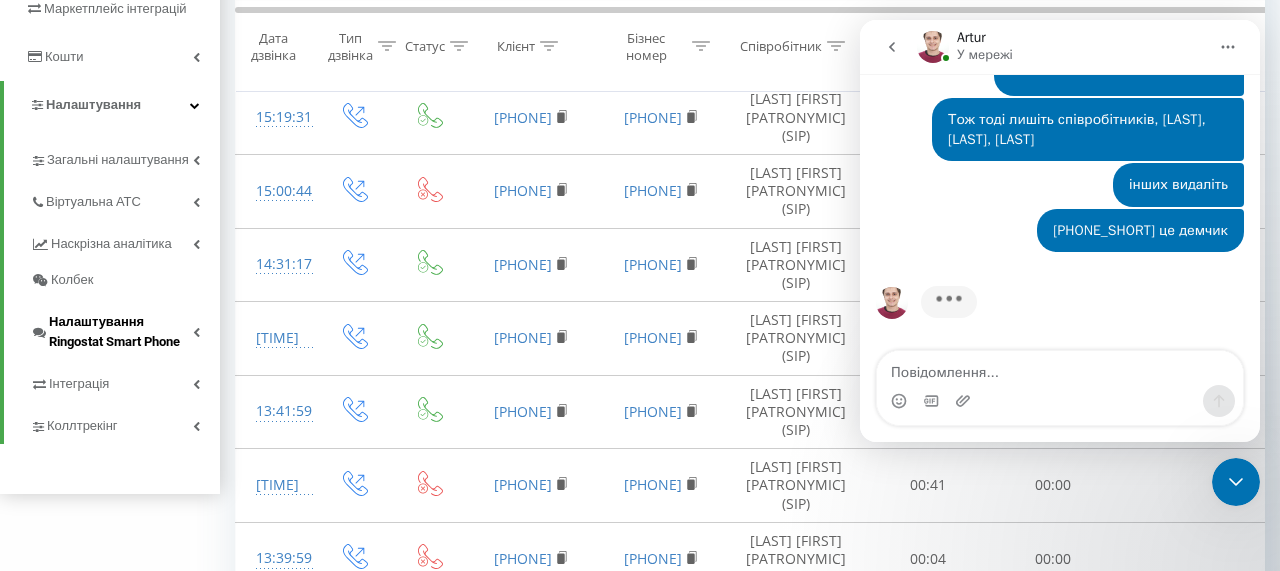 scroll, scrollTop: 381, scrollLeft: 0, axis: vertical 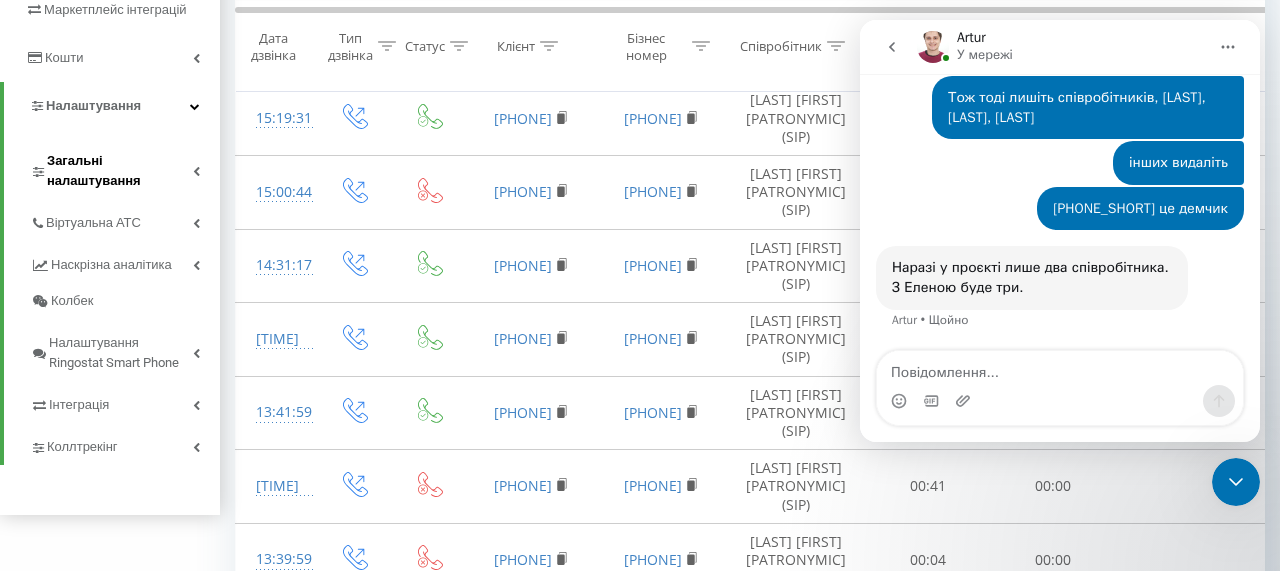 click on "Загальні налаштування" at bounding box center (120, 171) 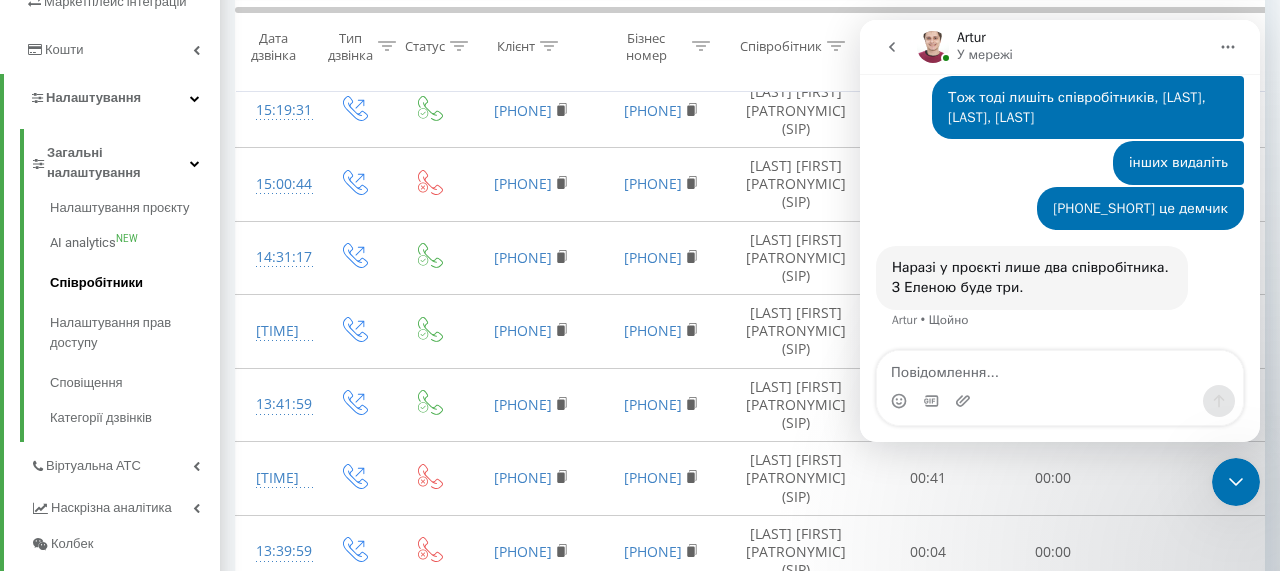 scroll, scrollTop: 379, scrollLeft: 0, axis: vertical 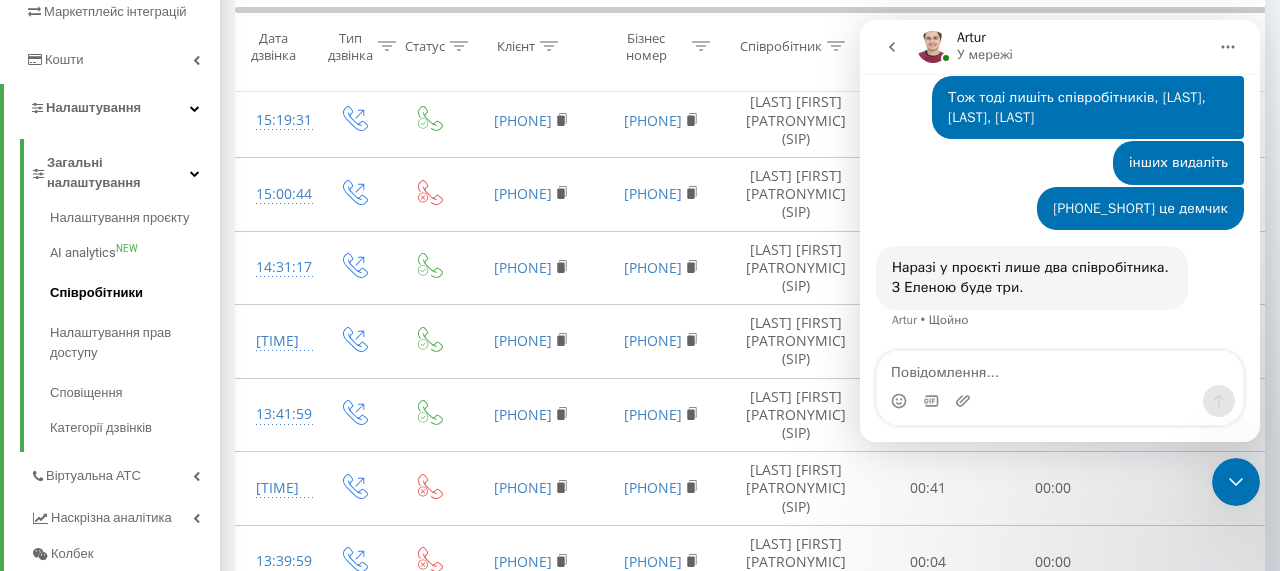 click on "Співробітники" at bounding box center (135, 293) 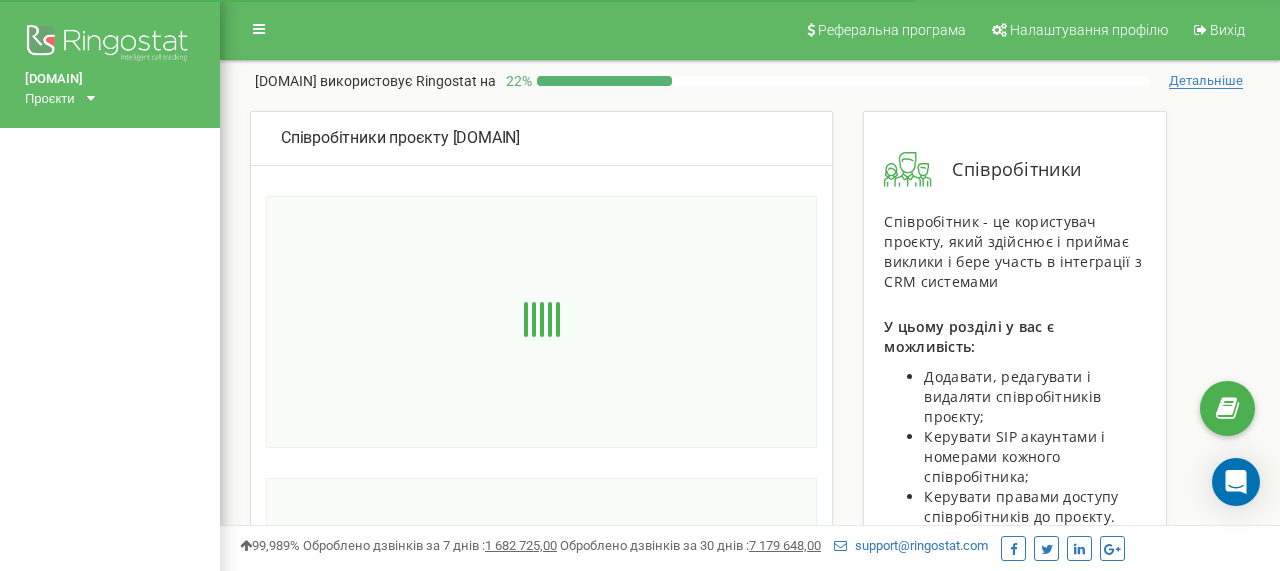 scroll, scrollTop: 0, scrollLeft: 0, axis: both 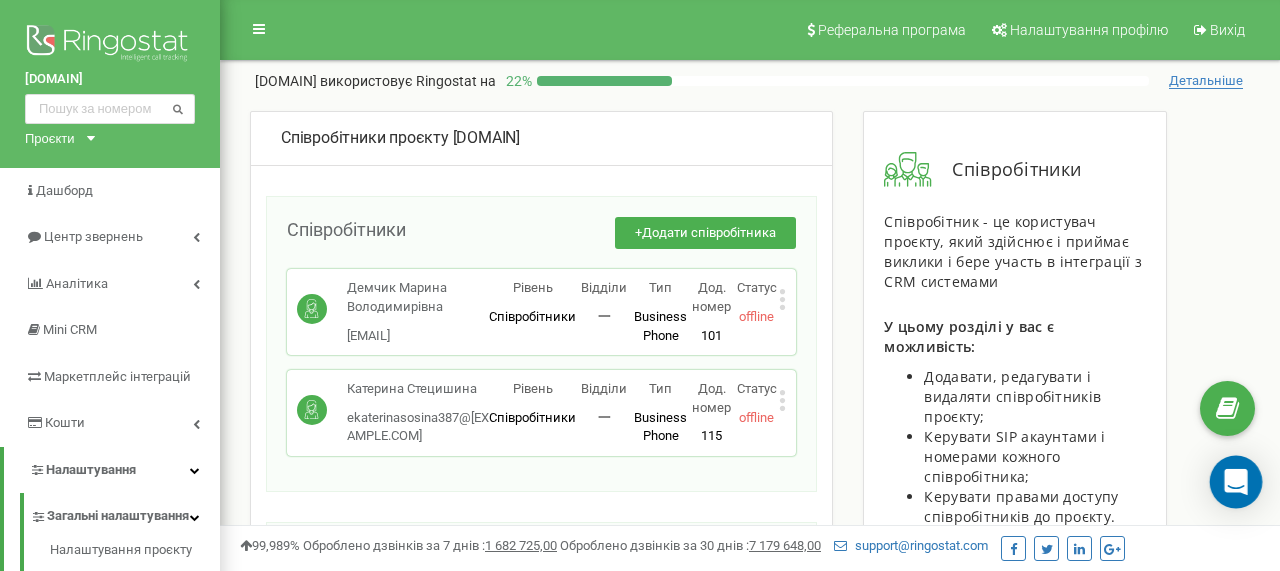 click 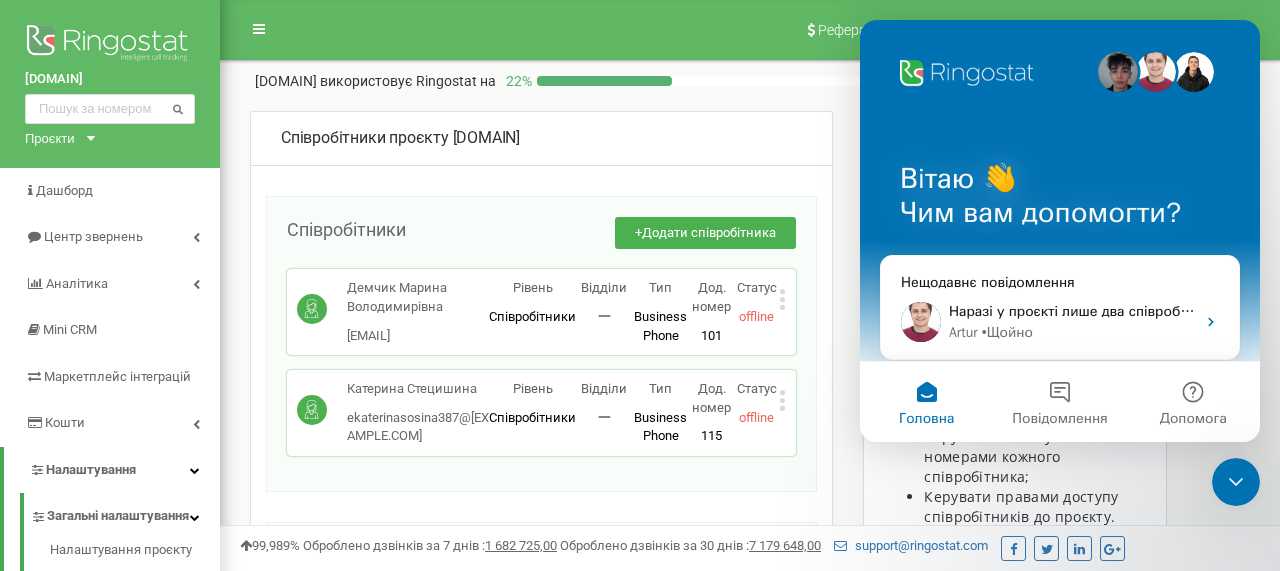 scroll, scrollTop: 0, scrollLeft: 0, axis: both 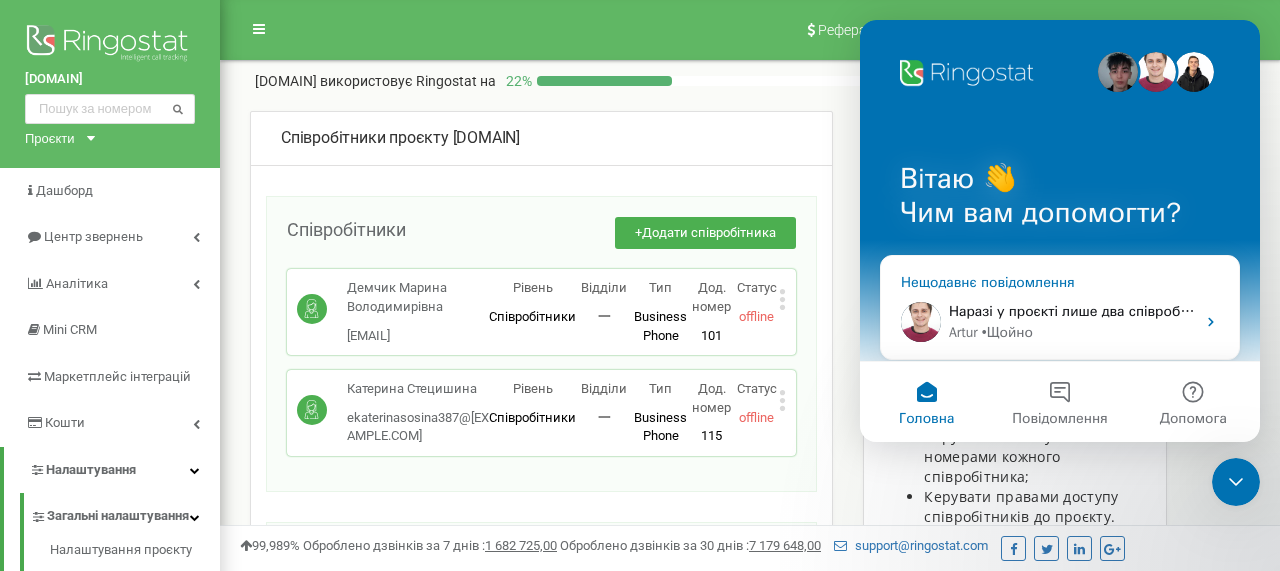click on "Наразі у проєкті лише два співробітника. З Еленою буде три." at bounding box center [1155, 311] 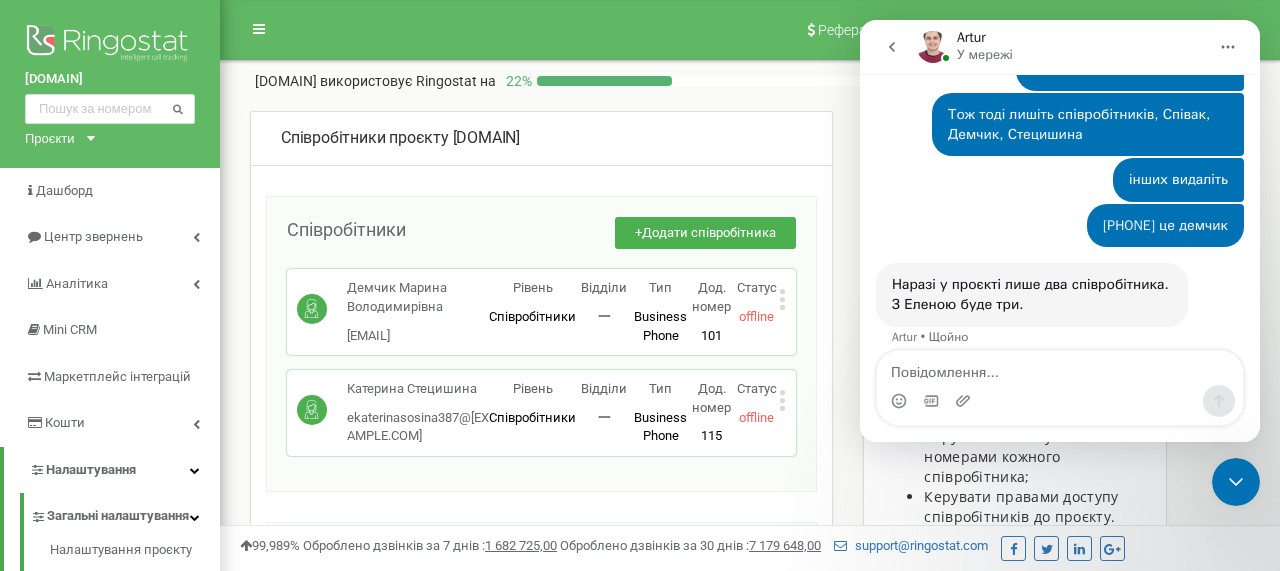 scroll, scrollTop: 1269, scrollLeft: 0, axis: vertical 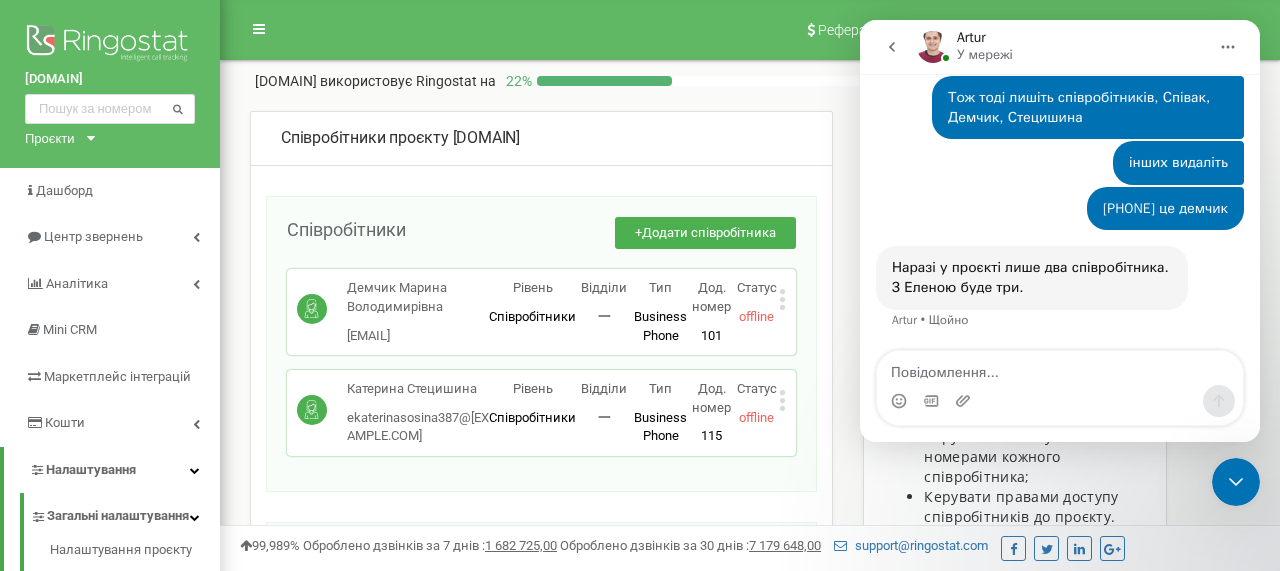 click at bounding box center (1060, 368) 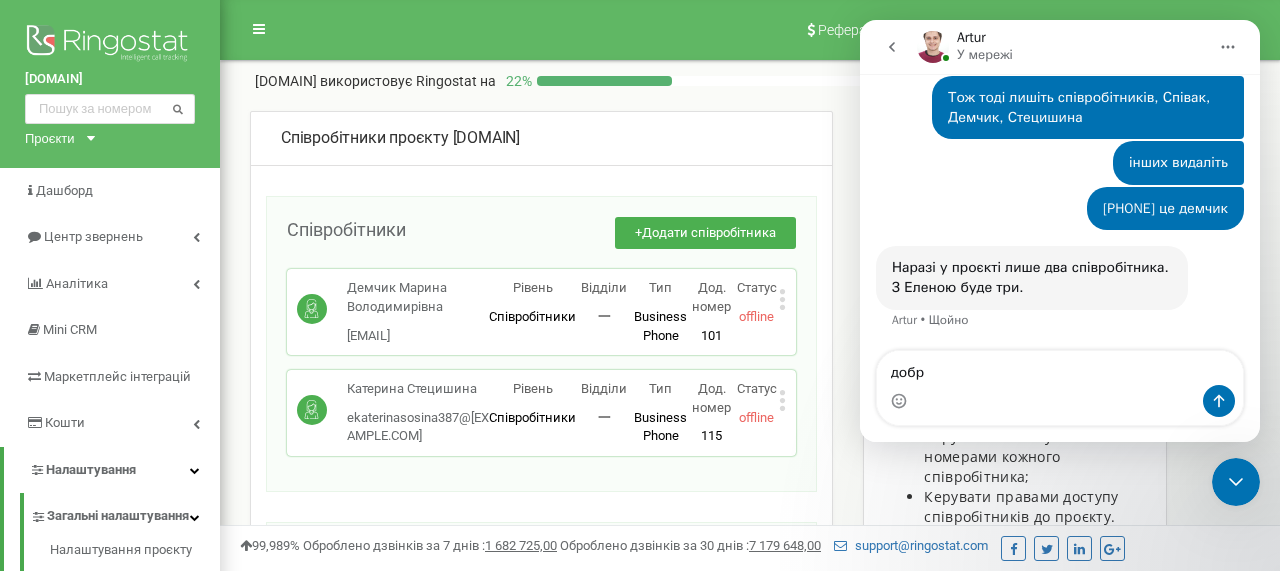 type on "добре" 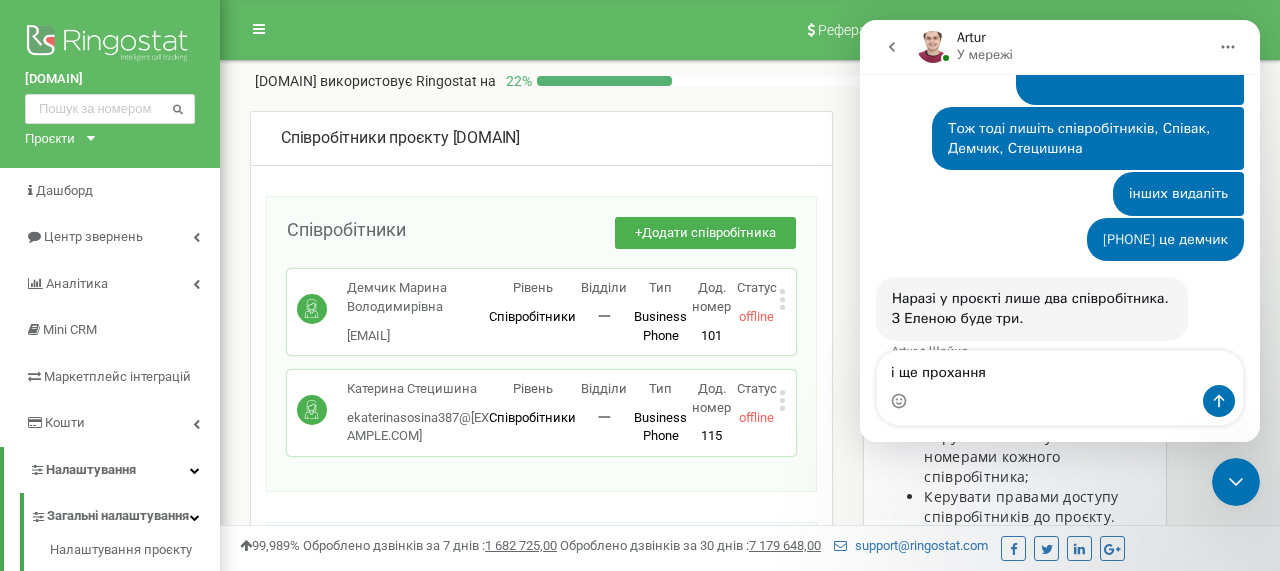 scroll, scrollTop: 1241, scrollLeft: 0, axis: vertical 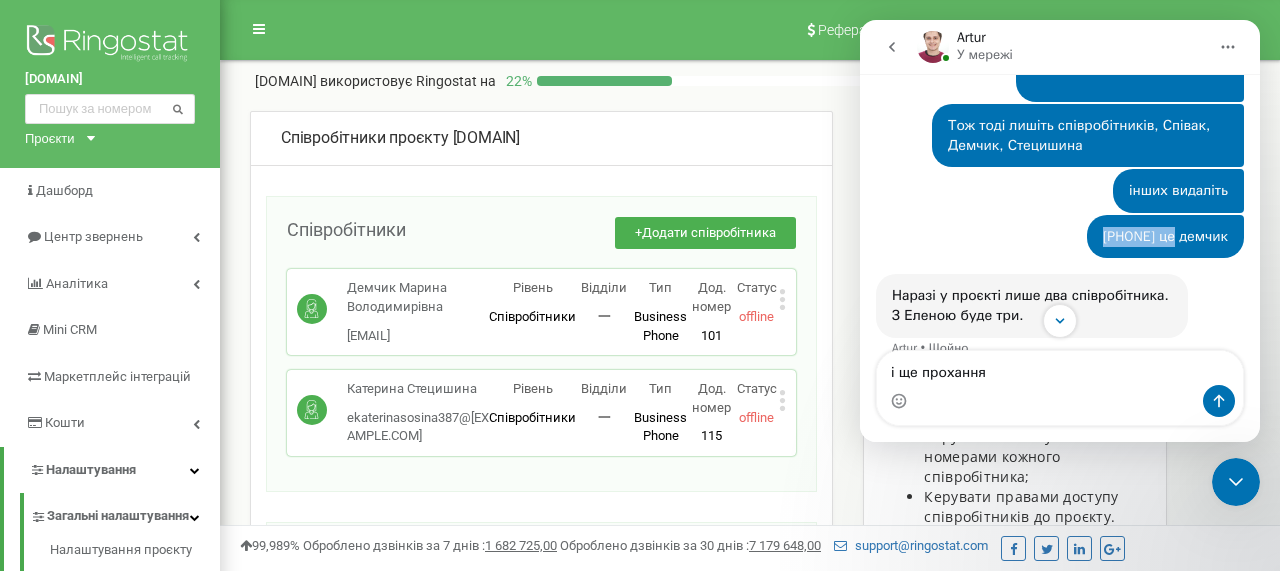 drag, startPoint x: 1155, startPoint y: 232, endPoint x: 1063, endPoint y: 235, distance: 92.0489 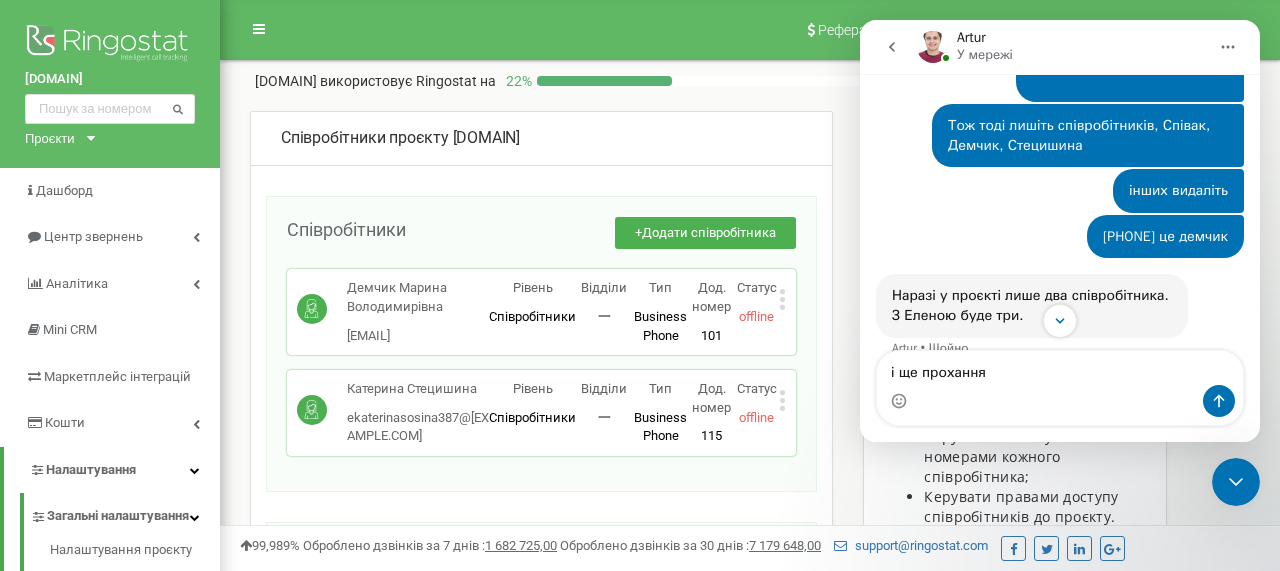 click at bounding box center (1060, 401) 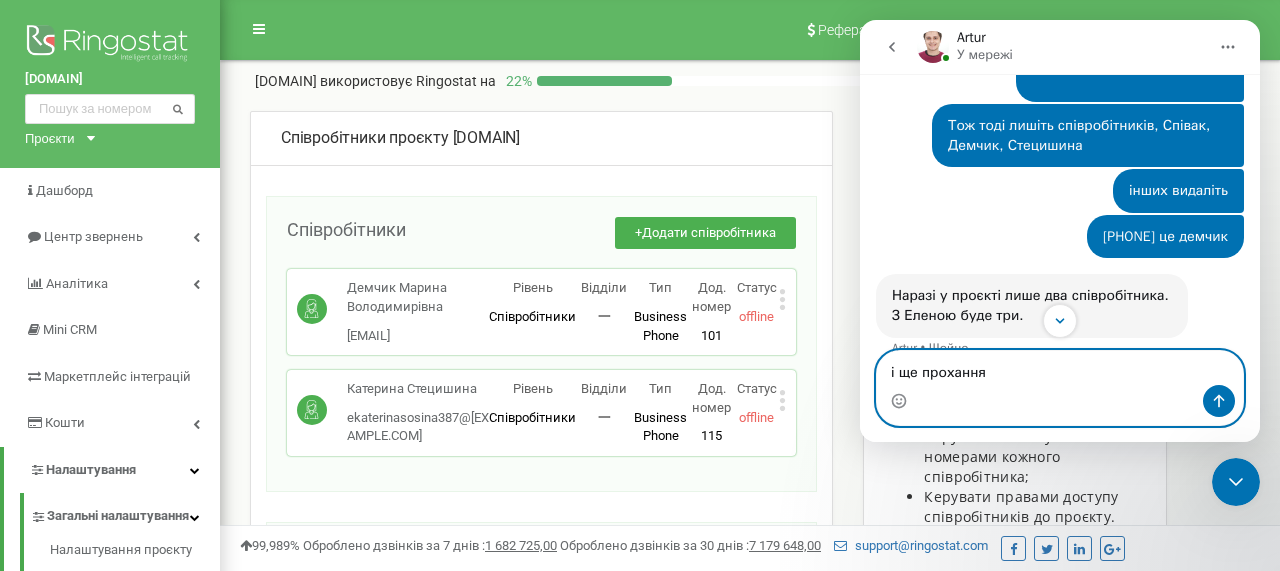 click on "і ще прохання" at bounding box center (1060, 368) 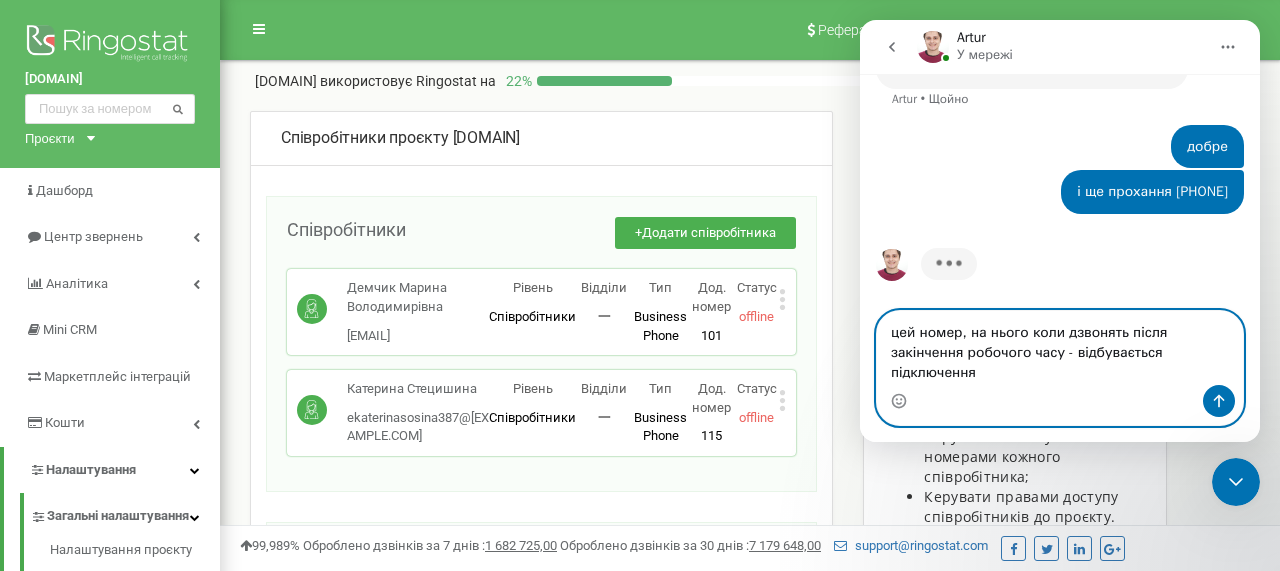 scroll, scrollTop: 1492, scrollLeft: 0, axis: vertical 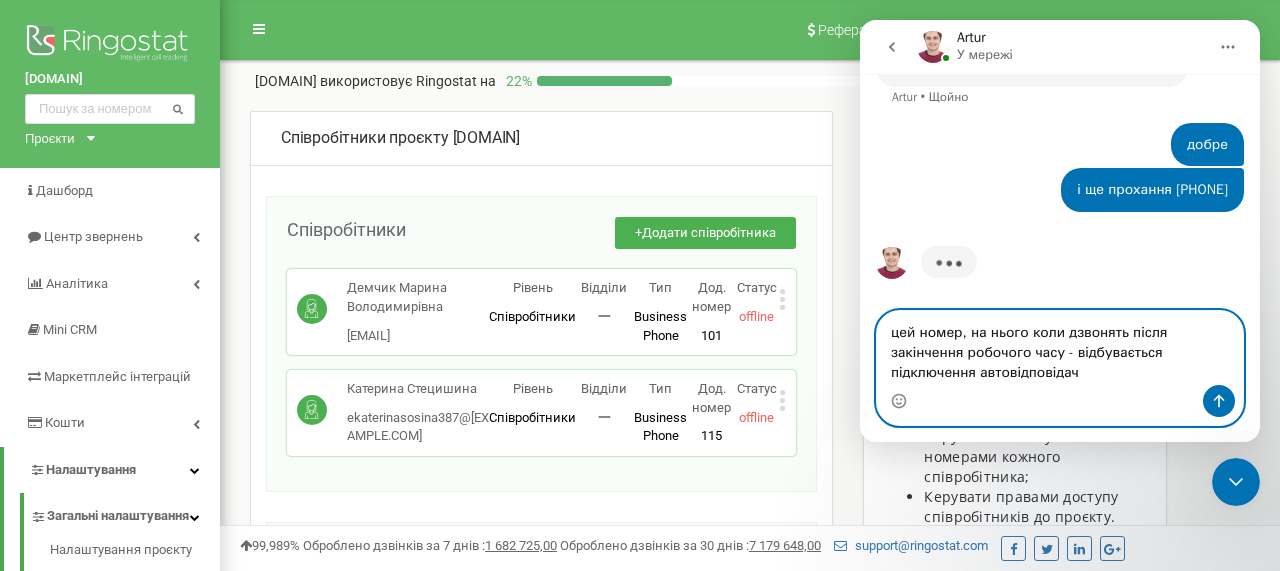 type on "цей номер, на нього коли дзвонять після закінчення робочого часу - відбувається підключення автовідповідача" 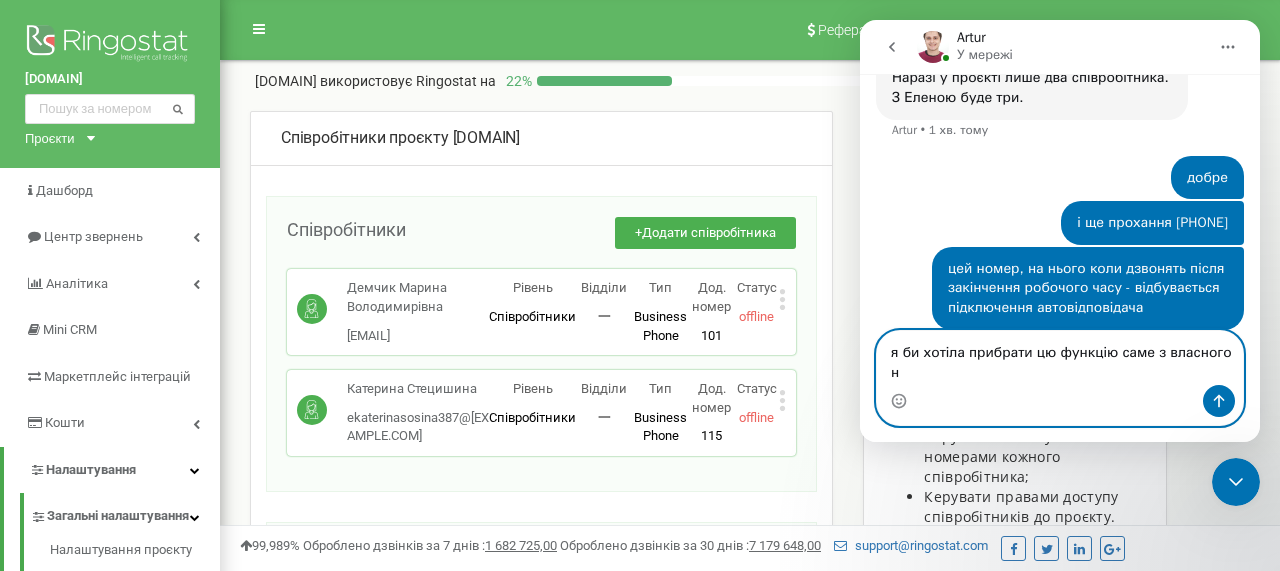 scroll, scrollTop: 1479, scrollLeft: 0, axis: vertical 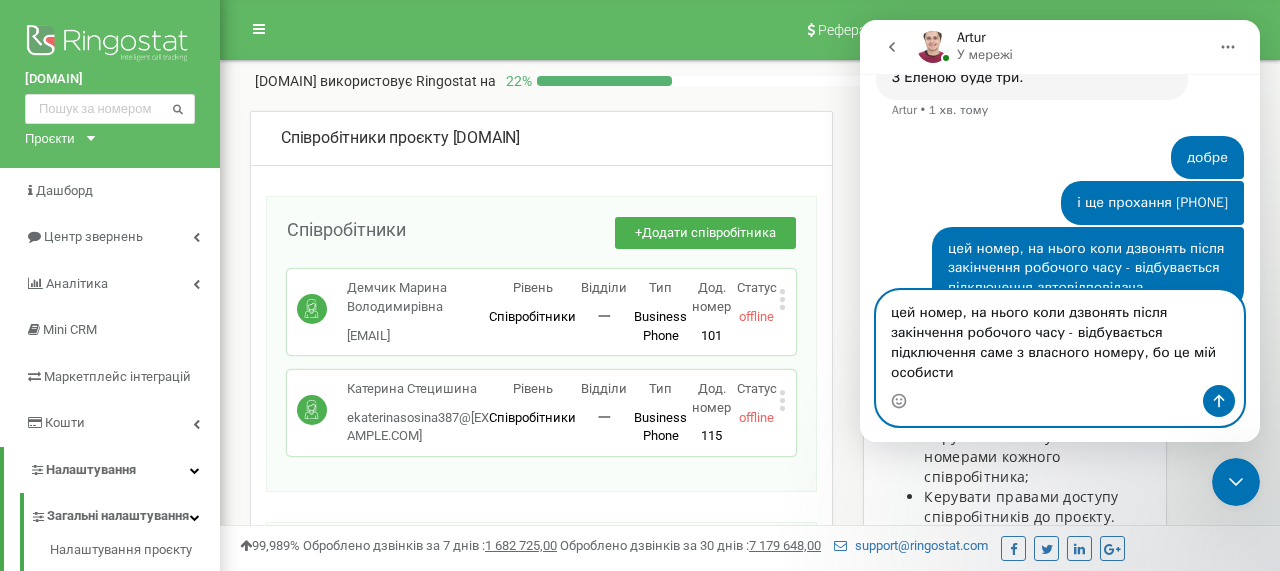 type on "я би хотіла прибрати цю функцію саме з власного номеру, бо це мій особистий" 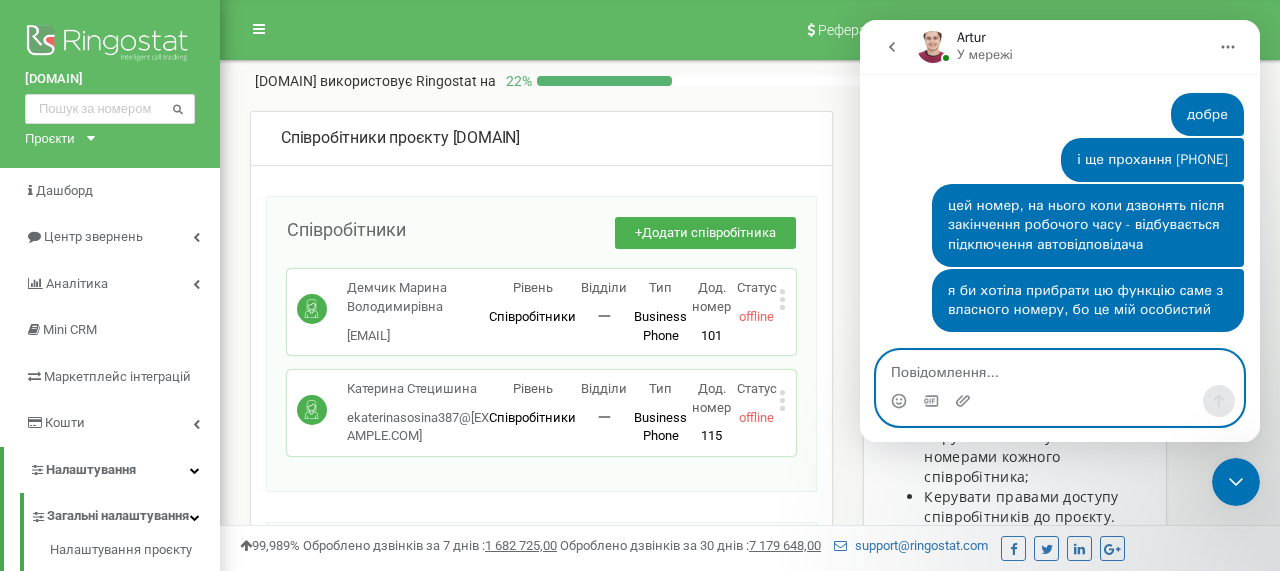 scroll, scrollTop: 1525, scrollLeft: 0, axis: vertical 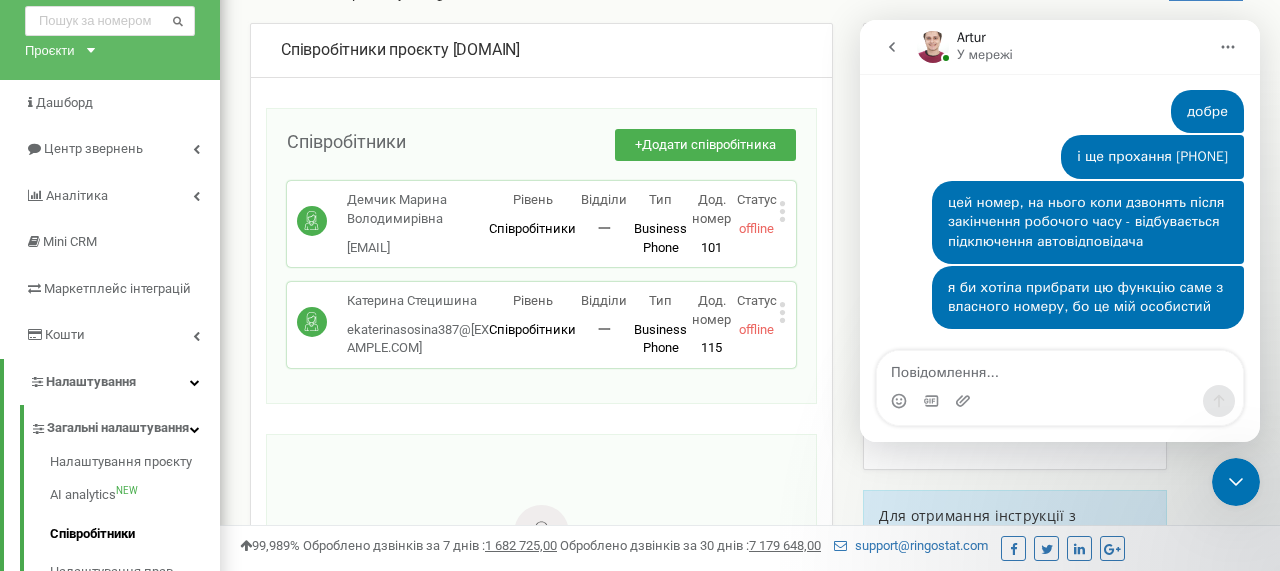 click on "Демчик Марина Володимирівна pawlikmarina93@gm... pawlikmarina93@gmail.com" at bounding box center [393, 224] 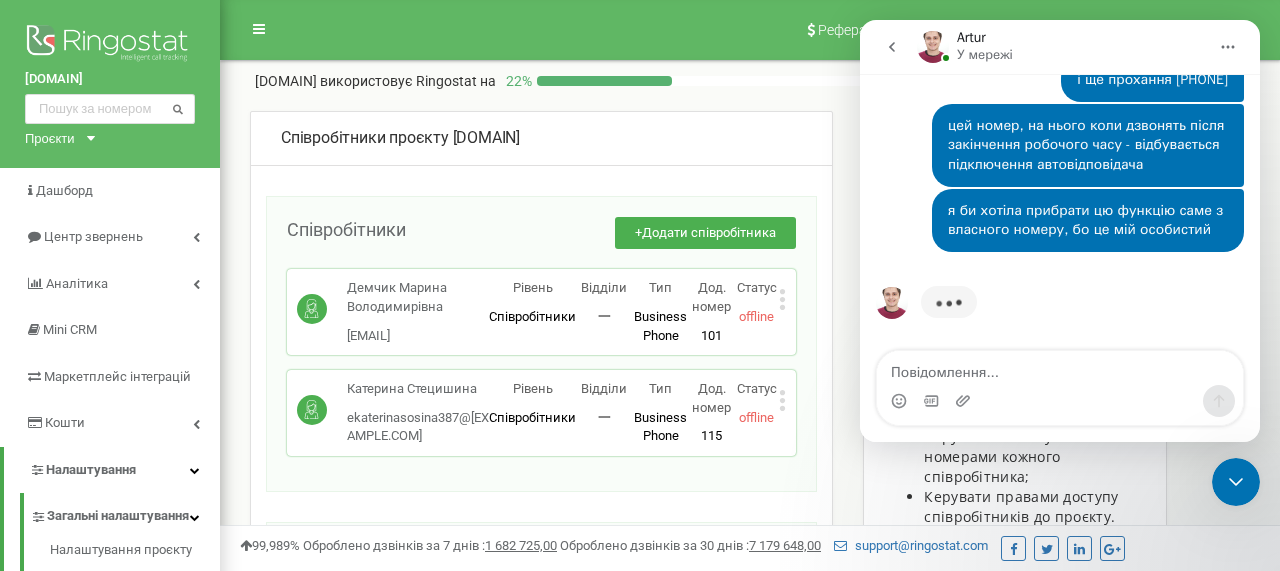 scroll, scrollTop: 42, scrollLeft: 0, axis: vertical 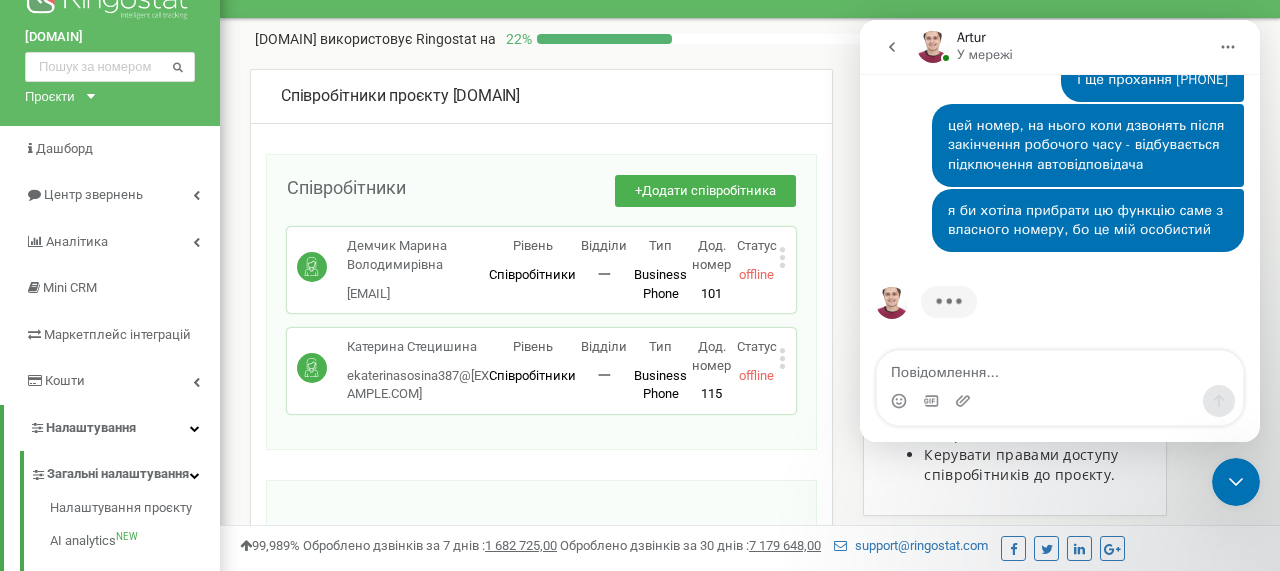 click 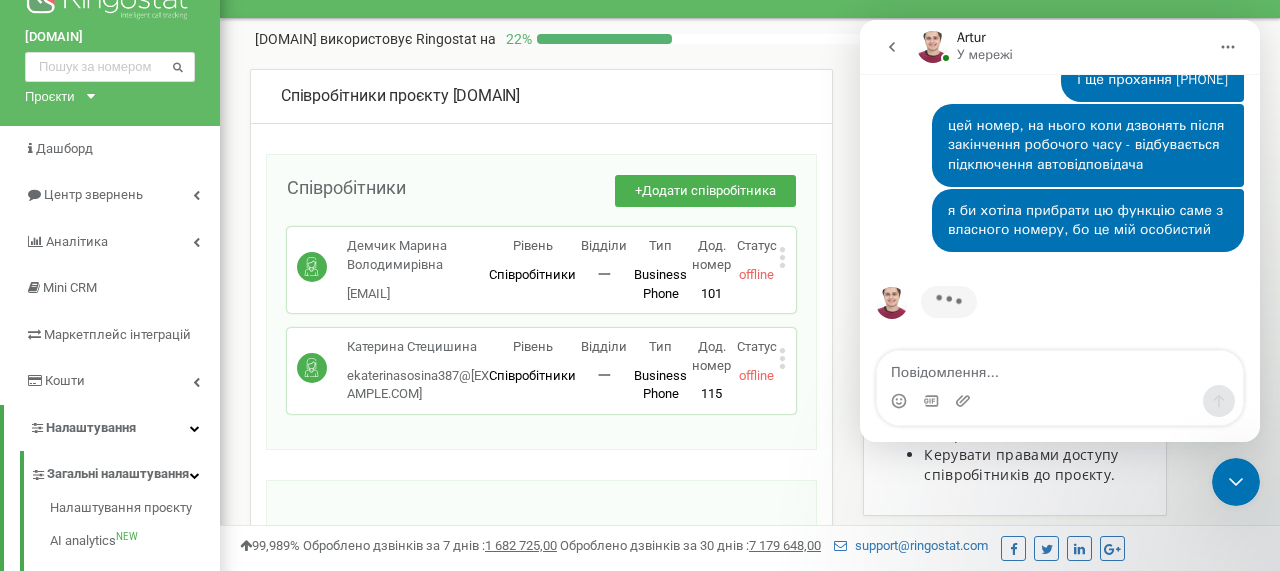 click on "Співробітники" at bounding box center (532, 274) 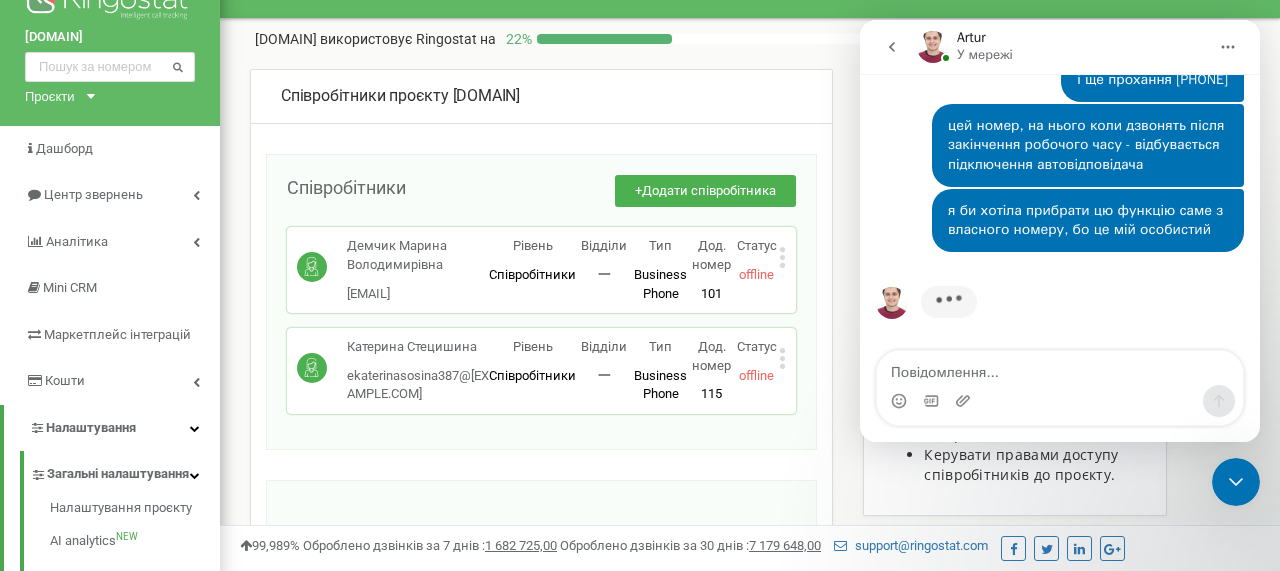 click on "Редагувати   Видалити співробітника Копіювати SIP Копіювати Email Копіювати ID ( 387233 )" at bounding box center [782, 260] 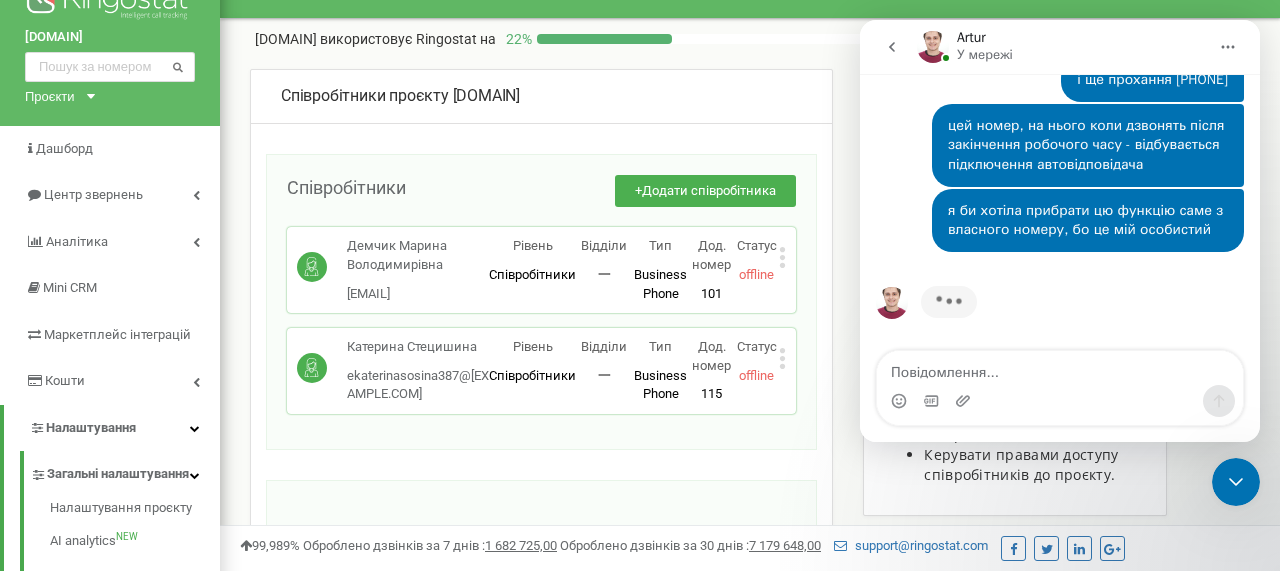 click 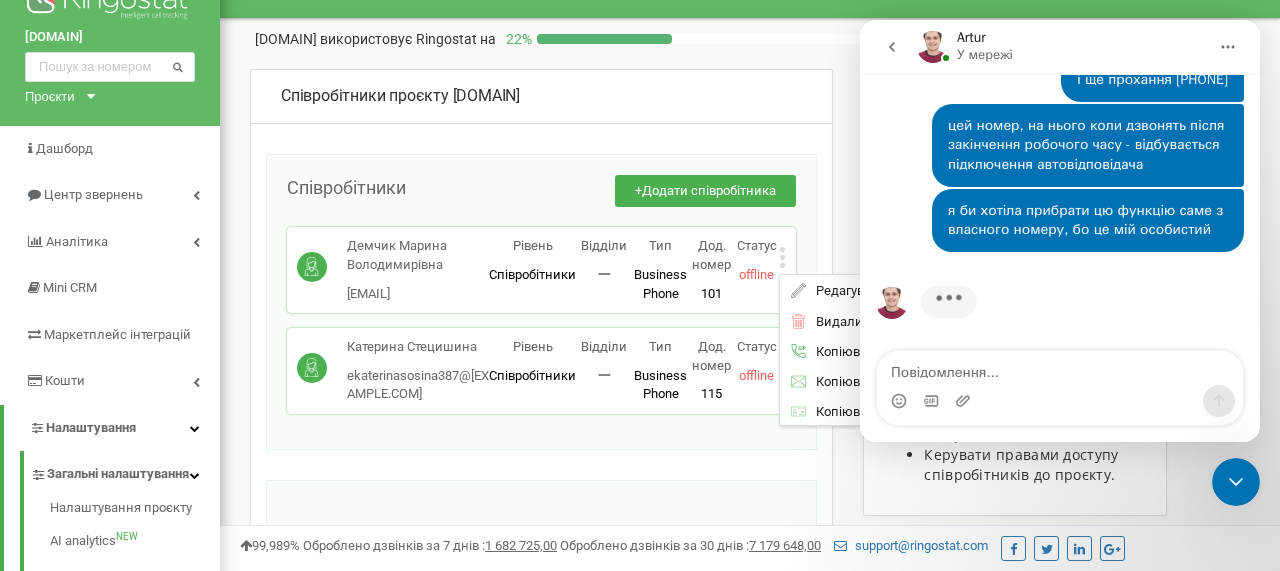 click on "Співробітники проєкту    zagrava-residence.com Співробітники +  Додати співробітника Демчик Марина Володимирівна pawlikmarina93@gm... pawlikmarina93@gmail.com Рівень Співробітники Відділи 一 Тип Business Phone Повноцінне робоче місце співробітника з усіма можливостями, дозволяє використовувати Ringostat Smart Phone і прив'язати зовнішні номери співробітника. Дод. номер 101 Статус offline Редагувати   Видалити співробітника Копіювати SIP Копіювати Email Копіювати ID ( 387233 ) Катерина Стецишина ekaterinasosina38... ekaterinasosina387@gmail.com Рівень Співробітники Відділи 一 Тип Business Phone Дод. номер 115 Статус offline Редагувати   ( 435656 )" at bounding box center (541, 434) 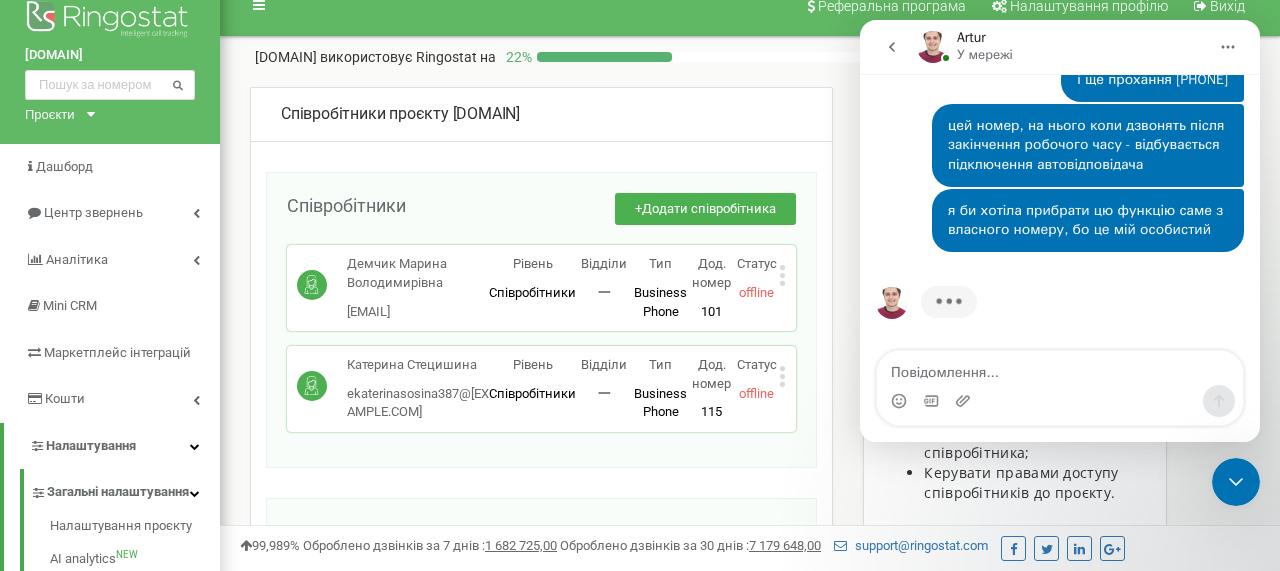 scroll, scrollTop: 23, scrollLeft: 0, axis: vertical 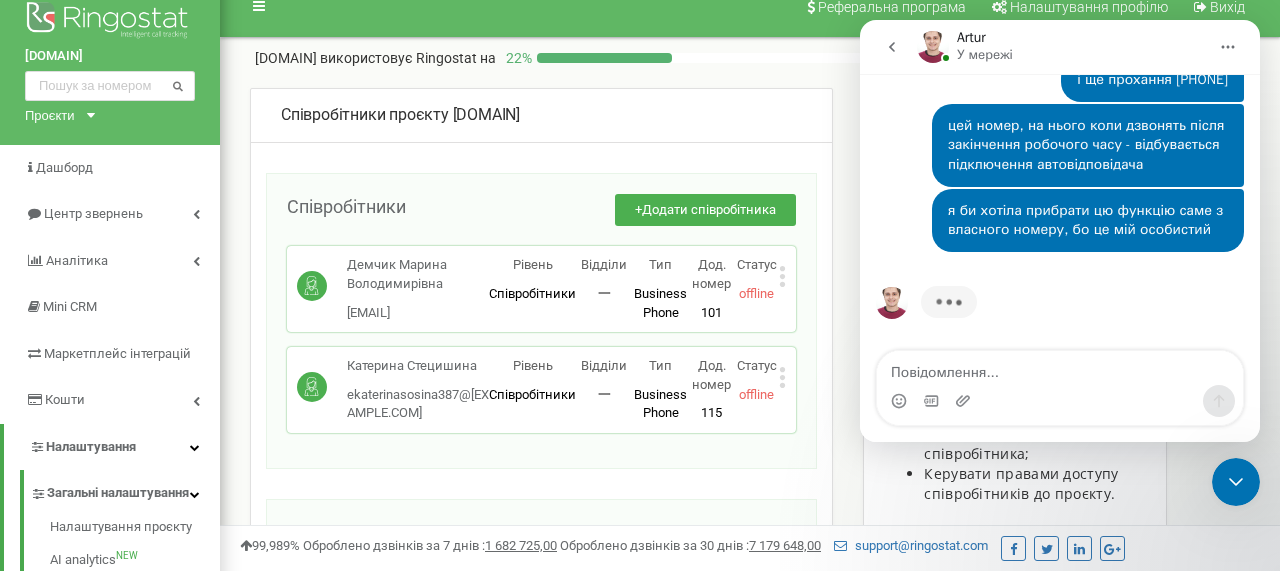 click on "Співробітники +  Додати співробітника Демчик Марина Володимирівна pawlikmarina93@gm... pawlikmarina93@gmail.com Рівень Співробітники Відділи 一 Тип Business Phone Повноцінне робоче місце співробітника з усіма можливостями, дозволяє використовувати Ringostat Smart Phone і прив'язати зовнішні номери співробітника. Дод. номер 101 Статус offline Редагувати   Видалити співробітника Копіювати SIP Копіювати Email Копіювати ID ( 387233 ) Катерина Стецишина ekaterinasosina38... ekaterinasosina387@gmail.com Рівень Співробітники Відділи 一 Тип Business Phone Дод. номер 115 Статус offline Редагувати   Видалити співробітника Копіювати SIP ( 435656 )" at bounding box center (541, 321) 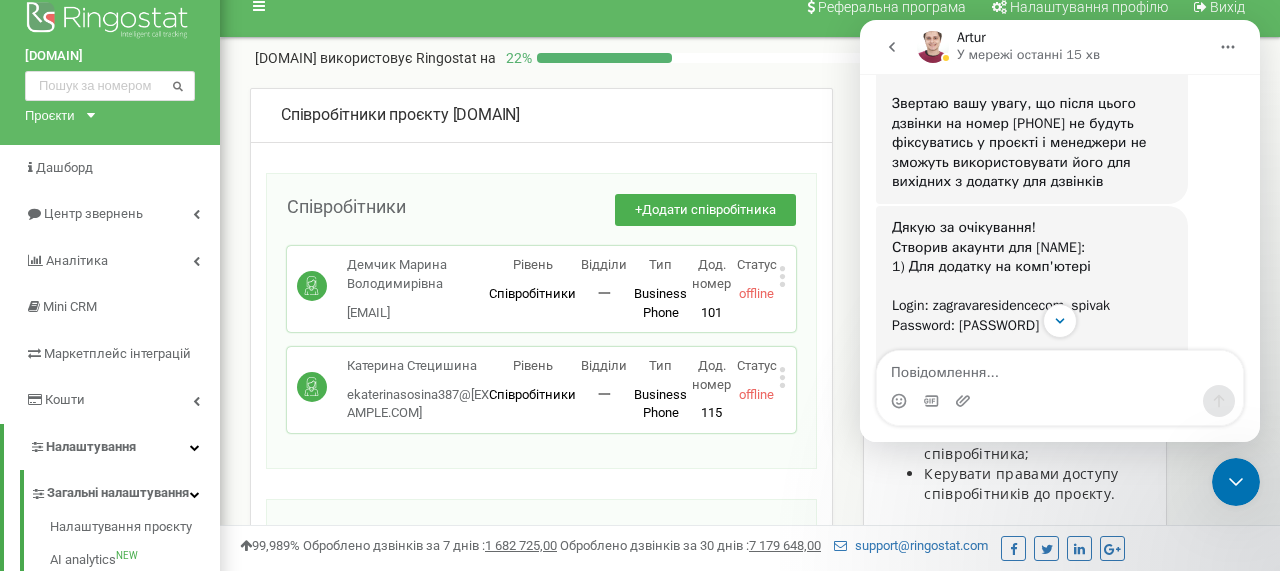 scroll, scrollTop: 2345, scrollLeft: 0, axis: vertical 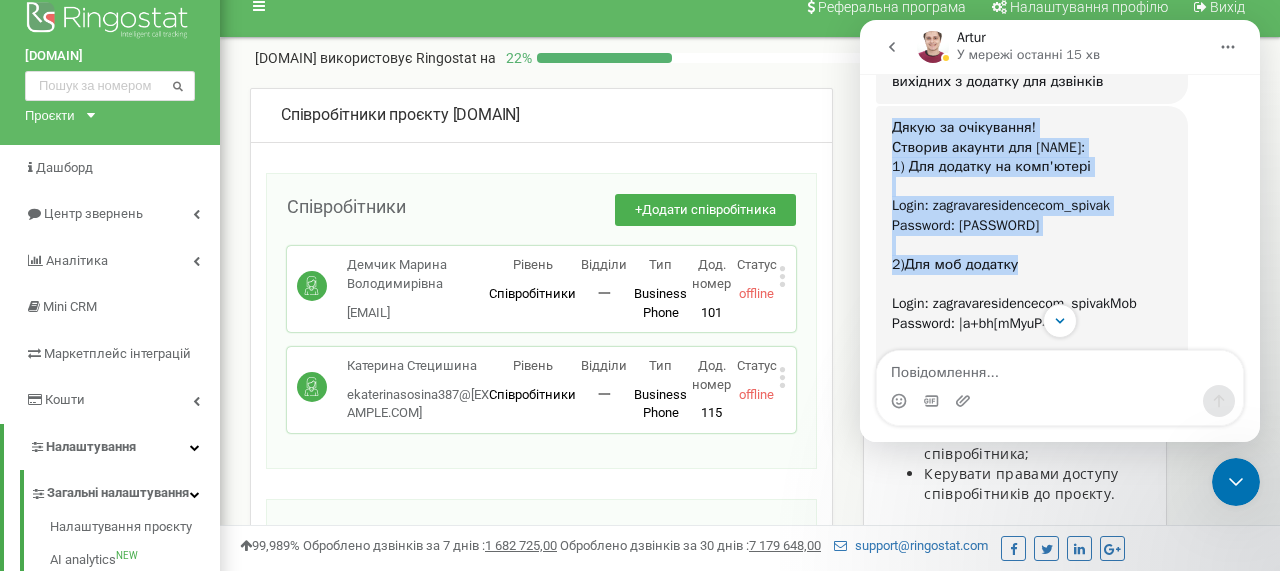 drag, startPoint x: 894, startPoint y: 129, endPoint x: 1028, endPoint y: 271, distance: 195.24344 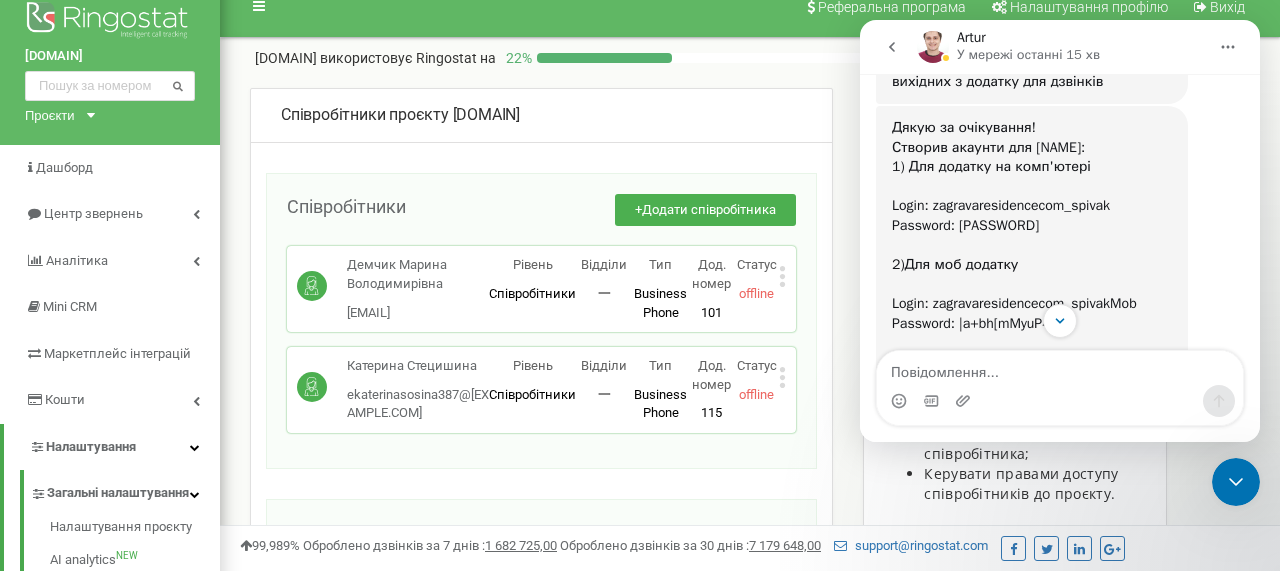click on "Password: QD9_|LcoS$`;ud}w 2)Для моб додатку  Login: zagravaresidencecom_spivakMob" at bounding box center [1032, 265] 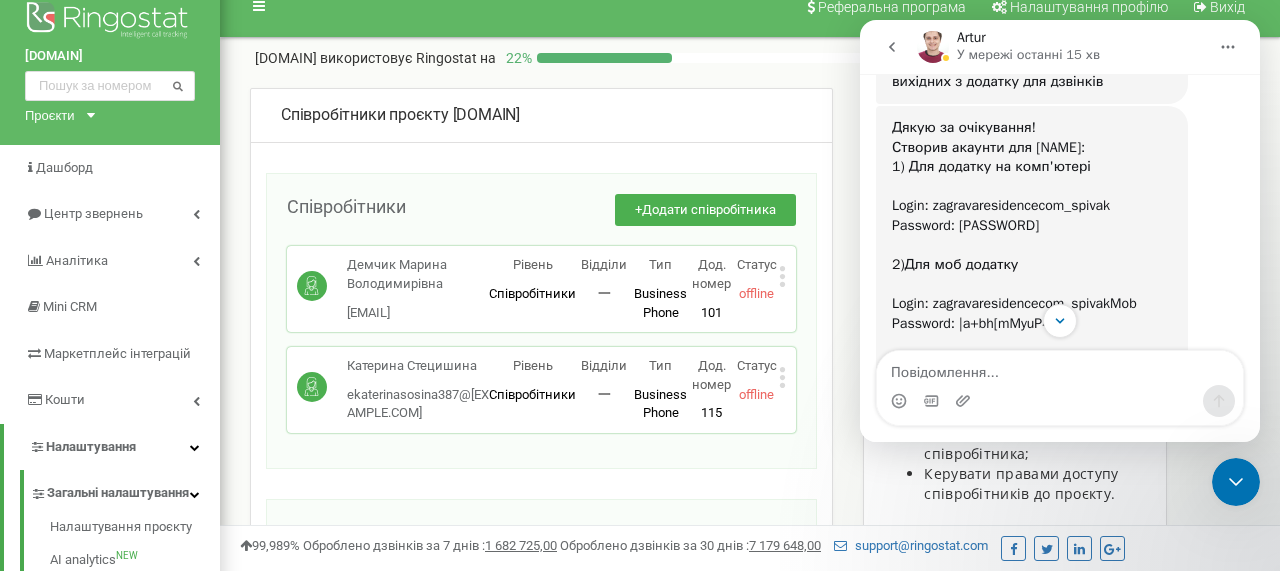 drag, startPoint x: 893, startPoint y: 123, endPoint x: 1116, endPoint y: 226, distance: 245.63794 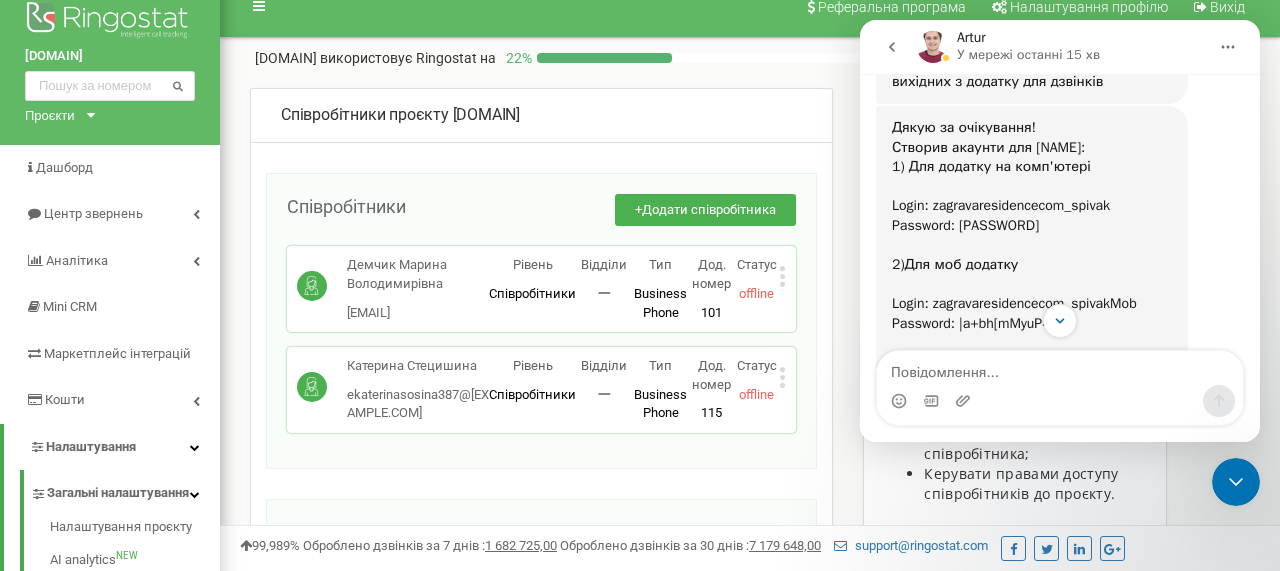 copy on "Дякую за очікування! Створив акаунти для Елени: 1) Для додатку на комп'ютері Login: zagravaresidencecom_spivak Password: QD9_|LcoS$`;ud}w" 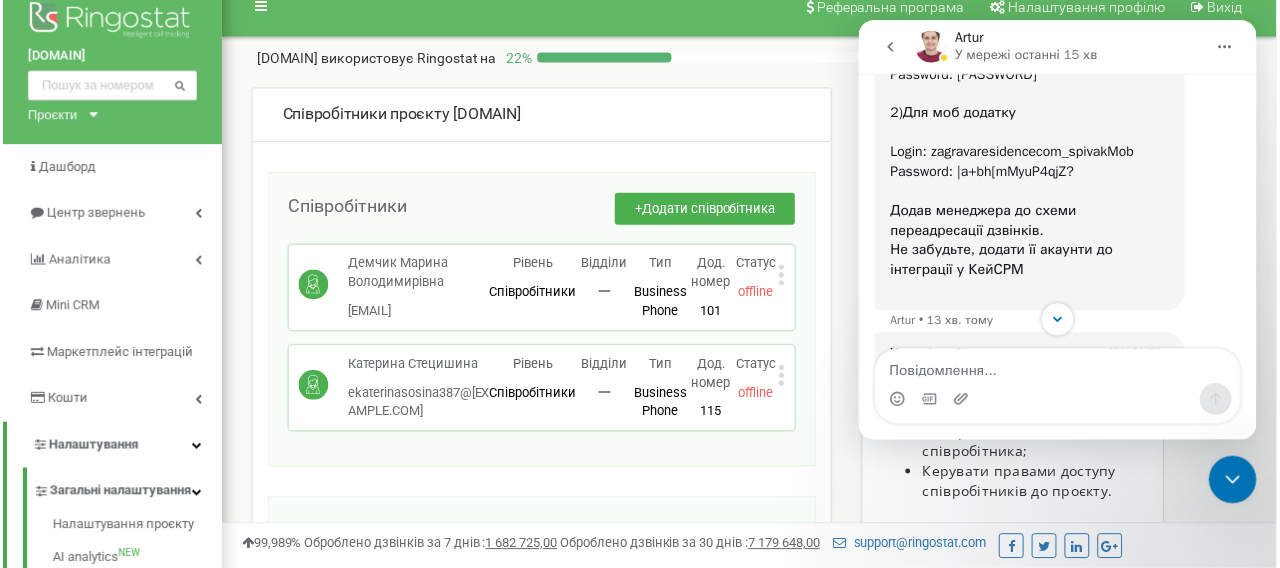 scroll, scrollTop: 2601, scrollLeft: 0, axis: vertical 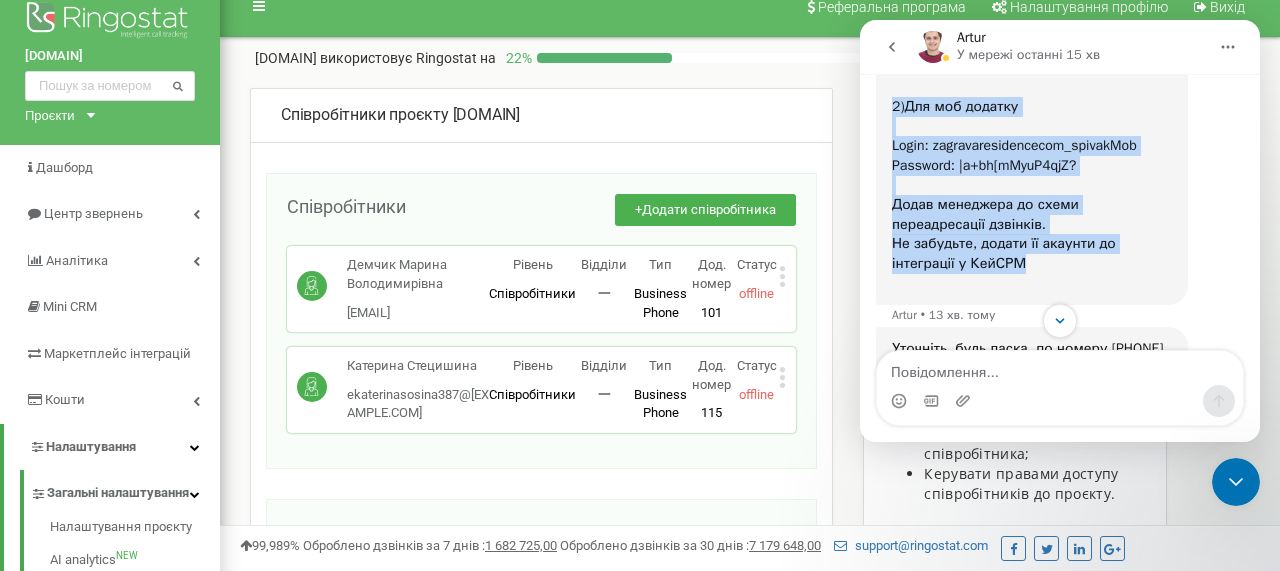 drag, startPoint x: 893, startPoint y: 104, endPoint x: 1056, endPoint y: 269, distance: 231.93533 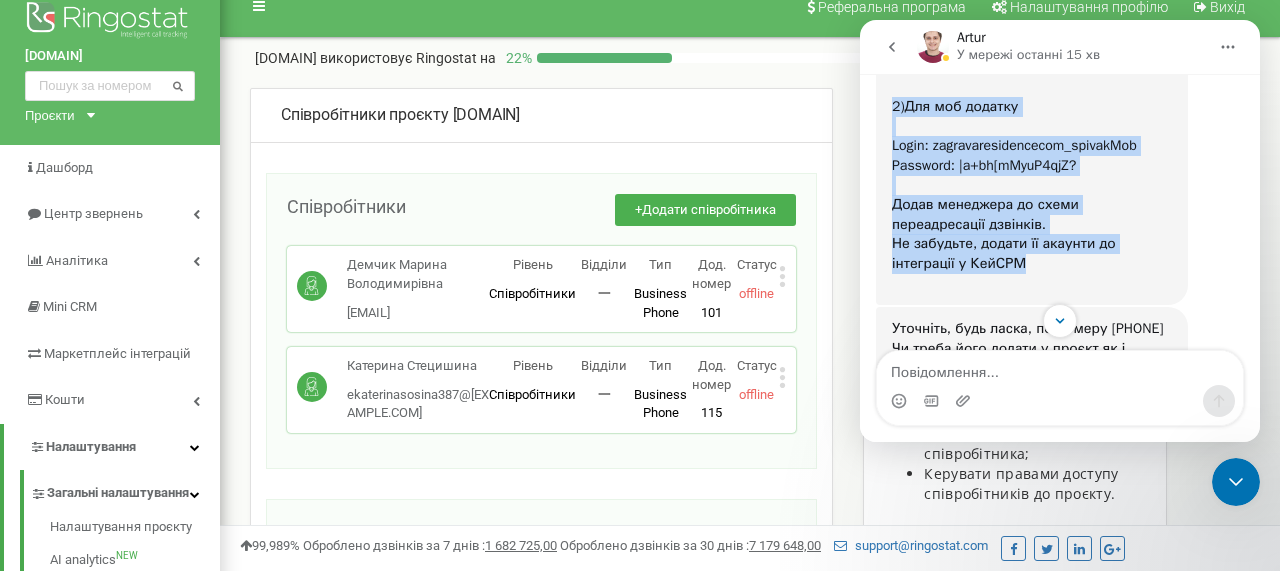 copy on "2)Для моб додатку  Login: zagravaresidencecom_spivakMob Password: |a+bh[mMyuP4qjZ? Додав менеджера до схеми переадресації дзвінків. Не забудьте, додати її акаунти до інтеграції у КейСРМ" 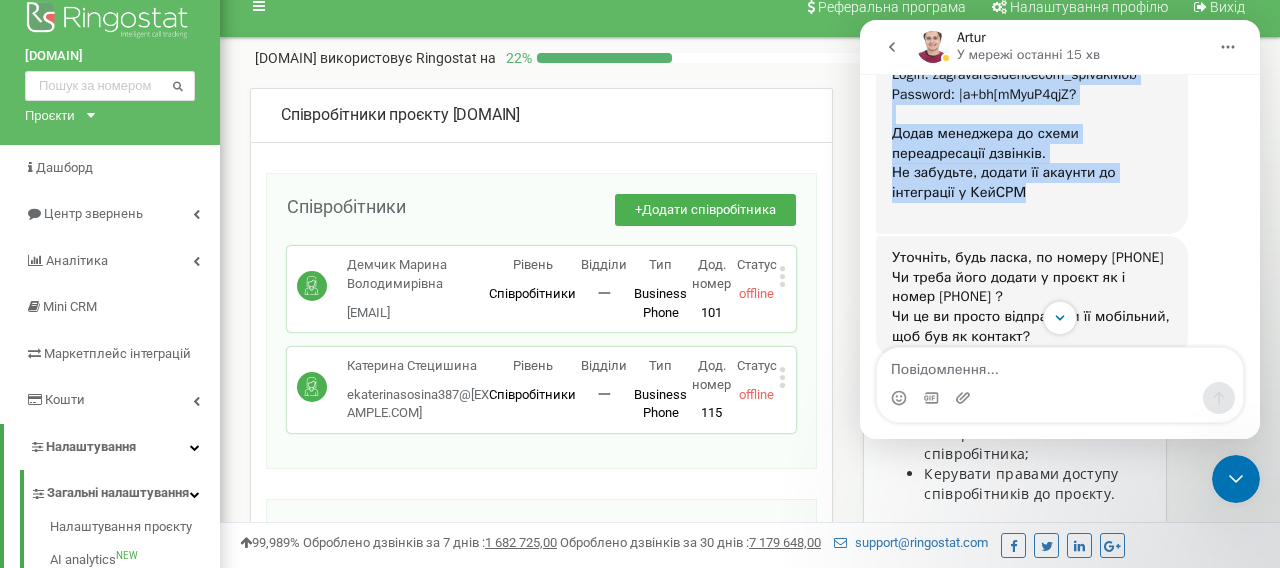 scroll, scrollTop: 2629, scrollLeft: 0, axis: vertical 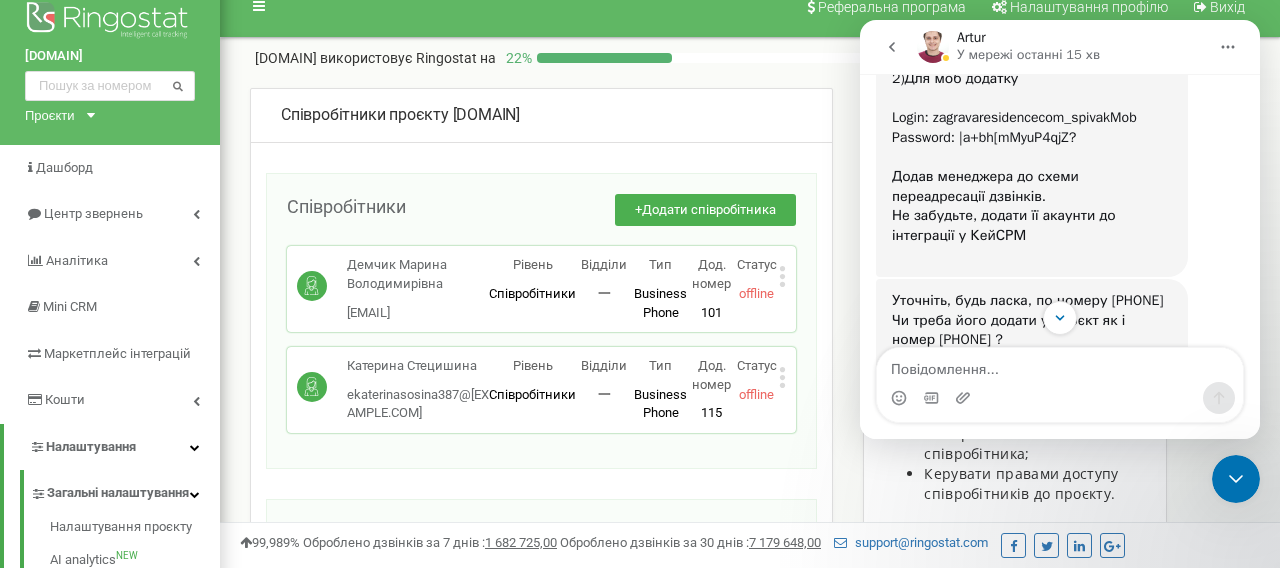 click on "Password: |a+bh[mMyuP4qjZ? Додав менеджера до схеми переадресації дзвінків. Не забудьте, додати її акаунти до інтеграції у КейСРМ ​" at bounding box center [1032, 196] 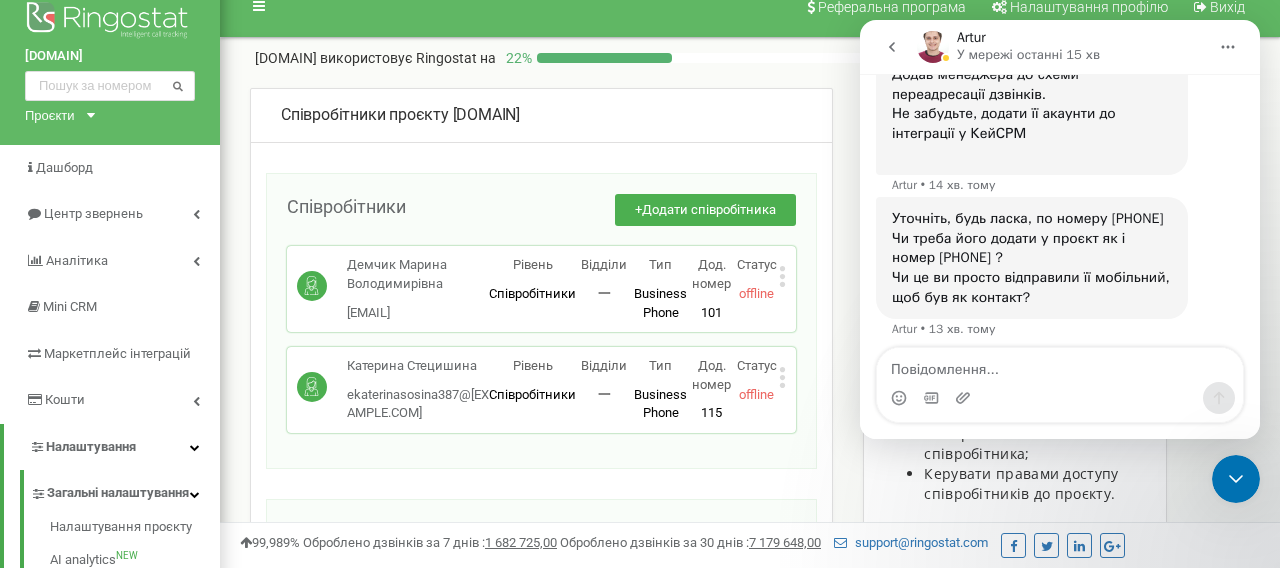 scroll, scrollTop: 2763, scrollLeft: 0, axis: vertical 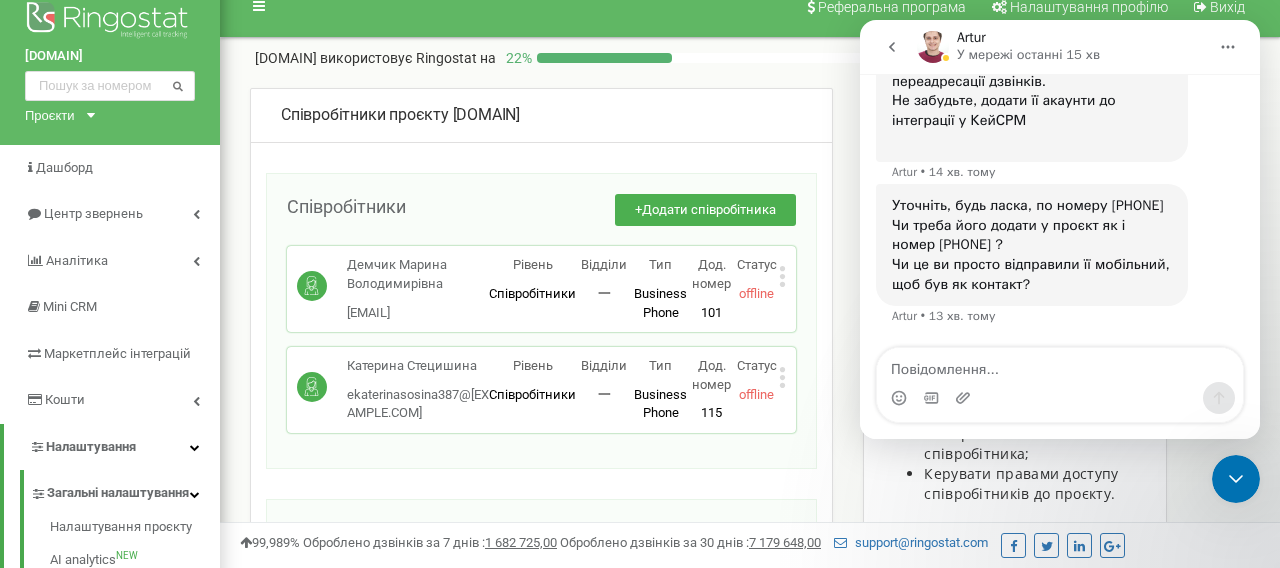click at bounding box center [1060, 398] 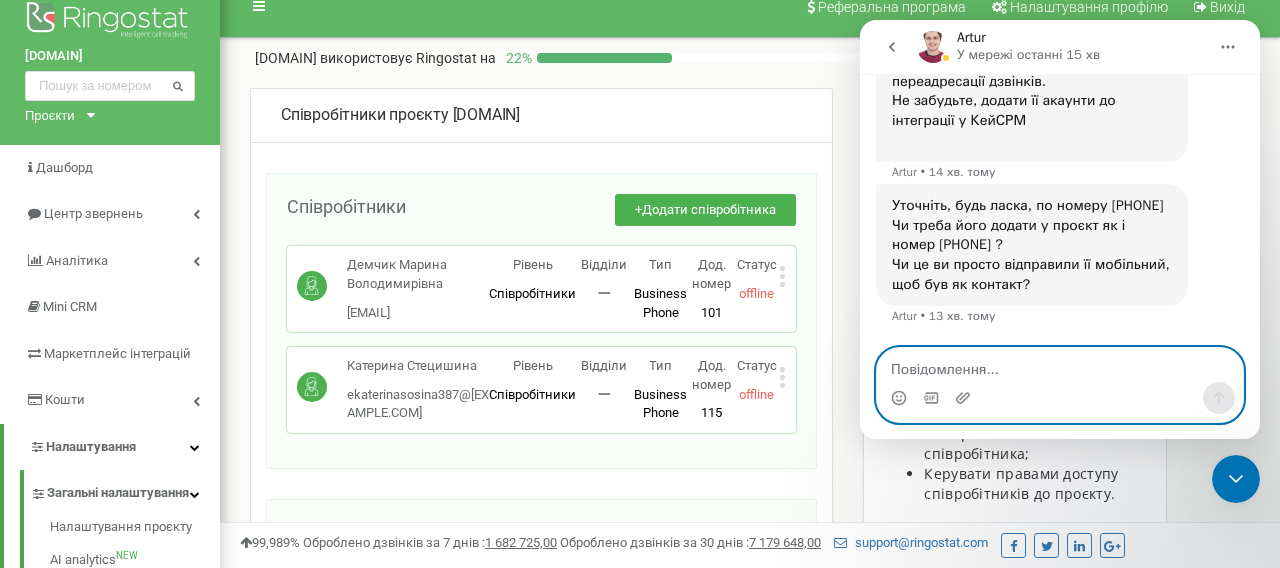 click at bounding box center [1060, 365] 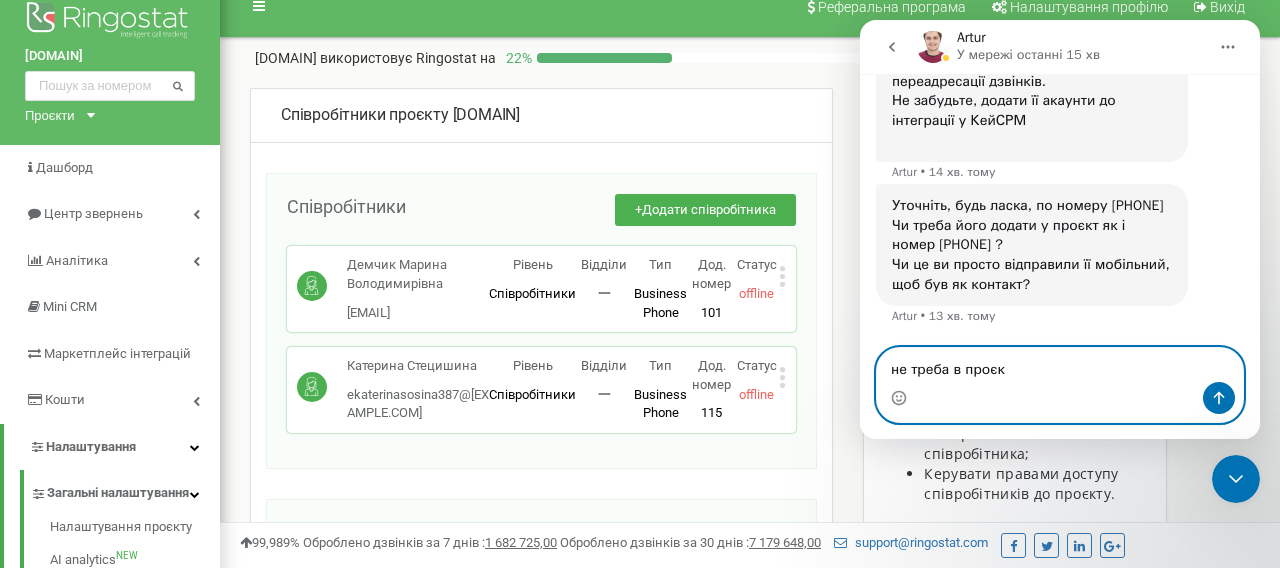 type on "не треба в проєк" 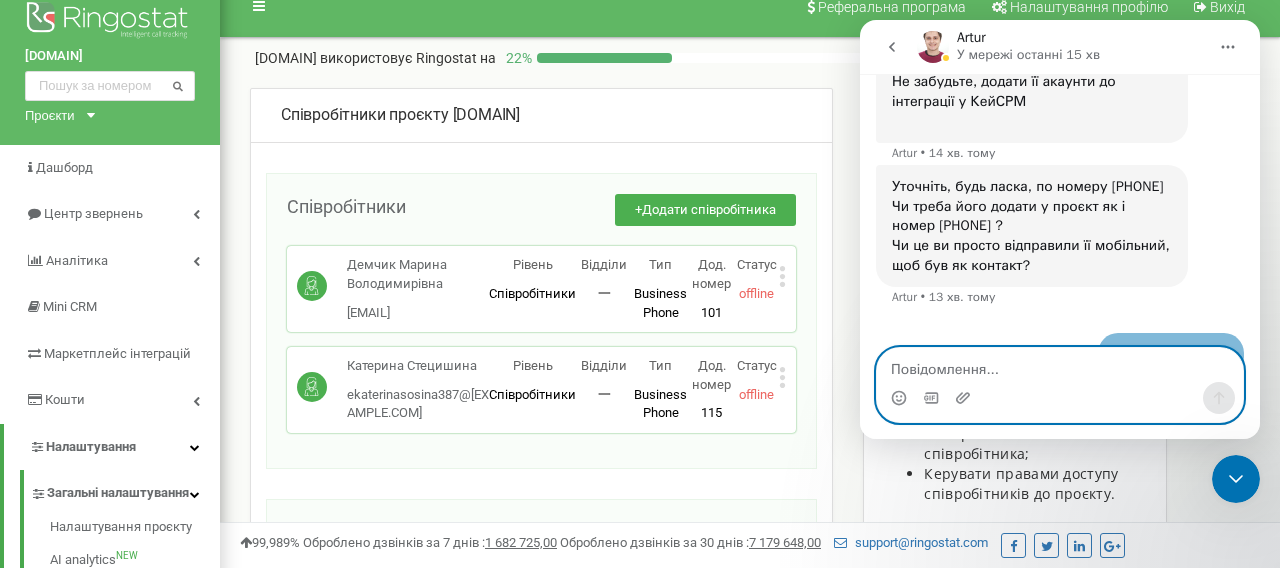 scroll, scrollTop: 2823, scrollLeft: 0, axis: vertical 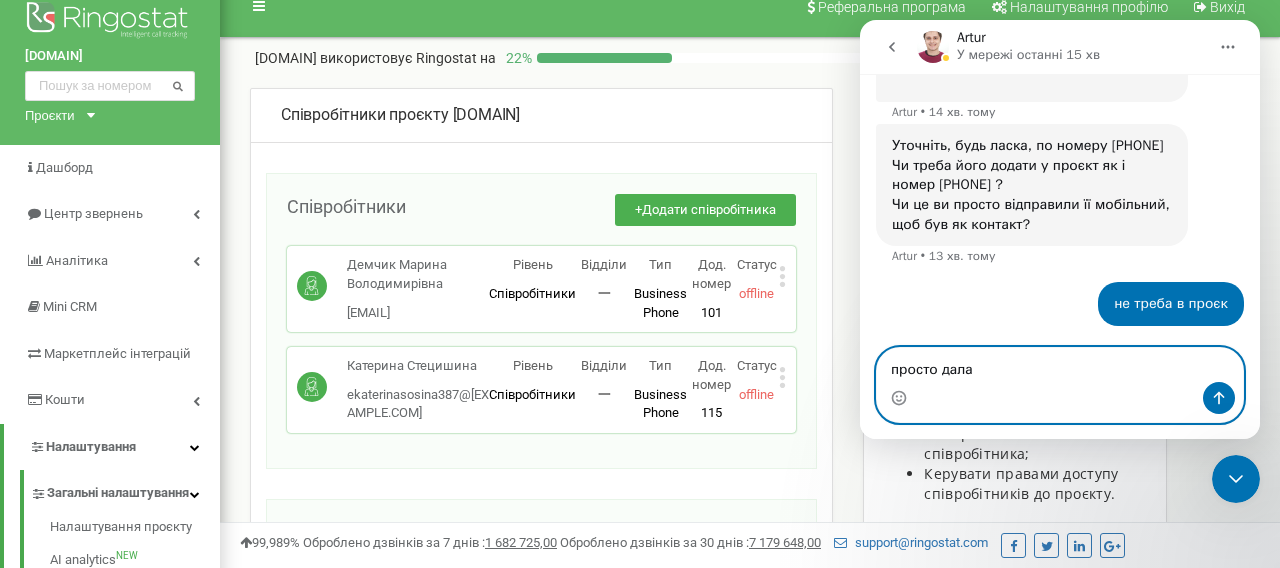 type on "просто дала" 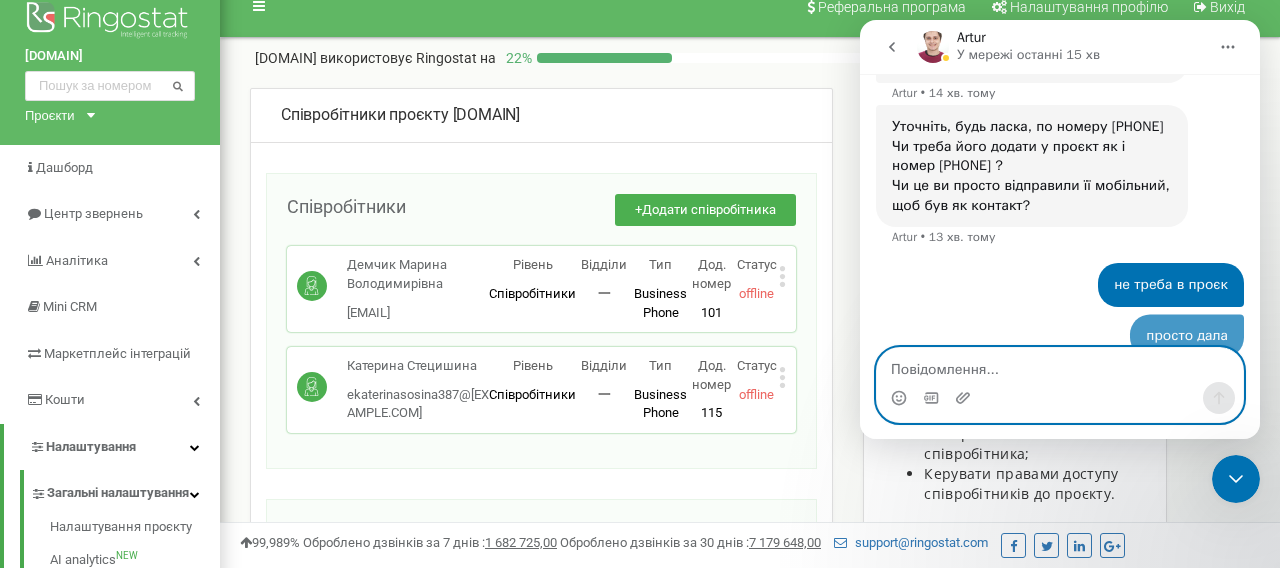 scroll, scrollTop: 2869, scrollLeft: 0, axis: vertical 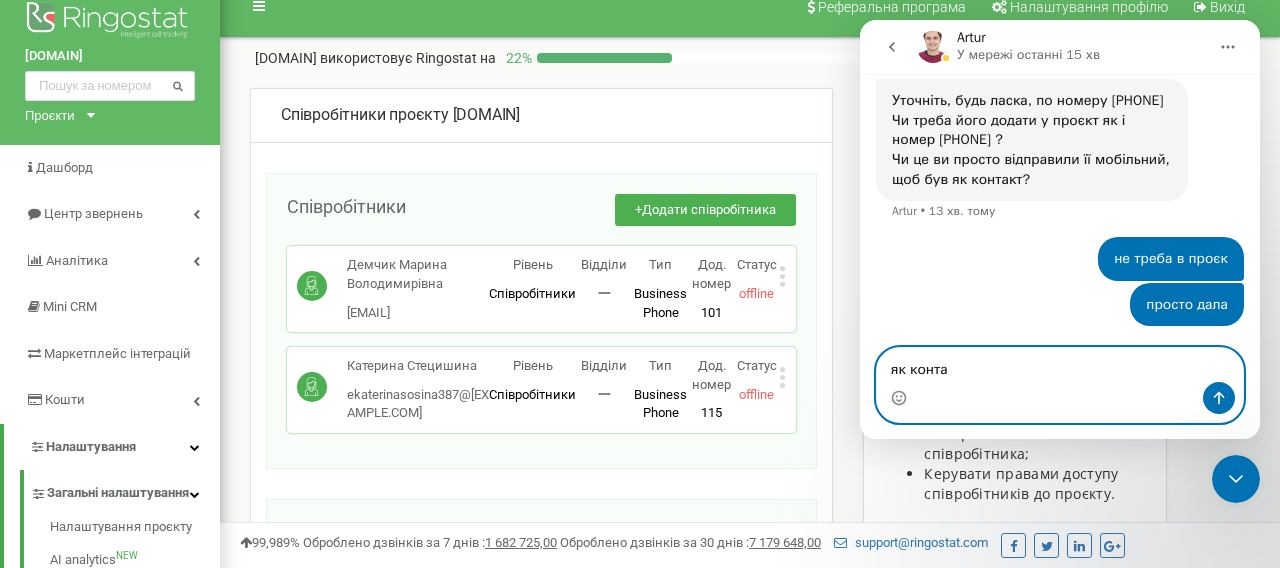 type on "як контак" 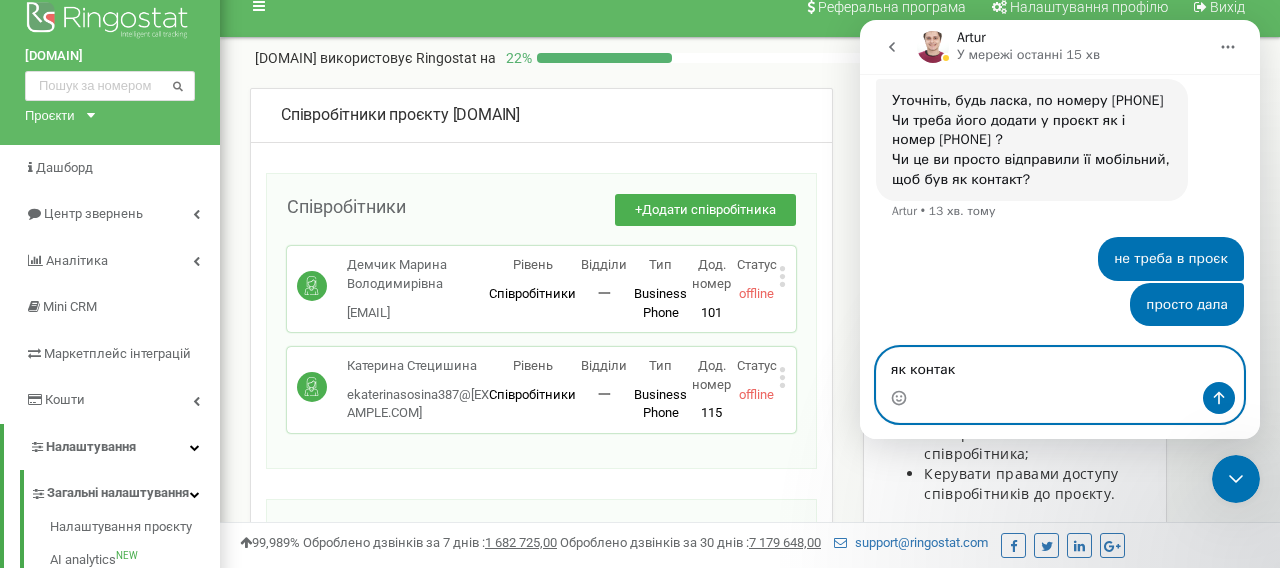 type 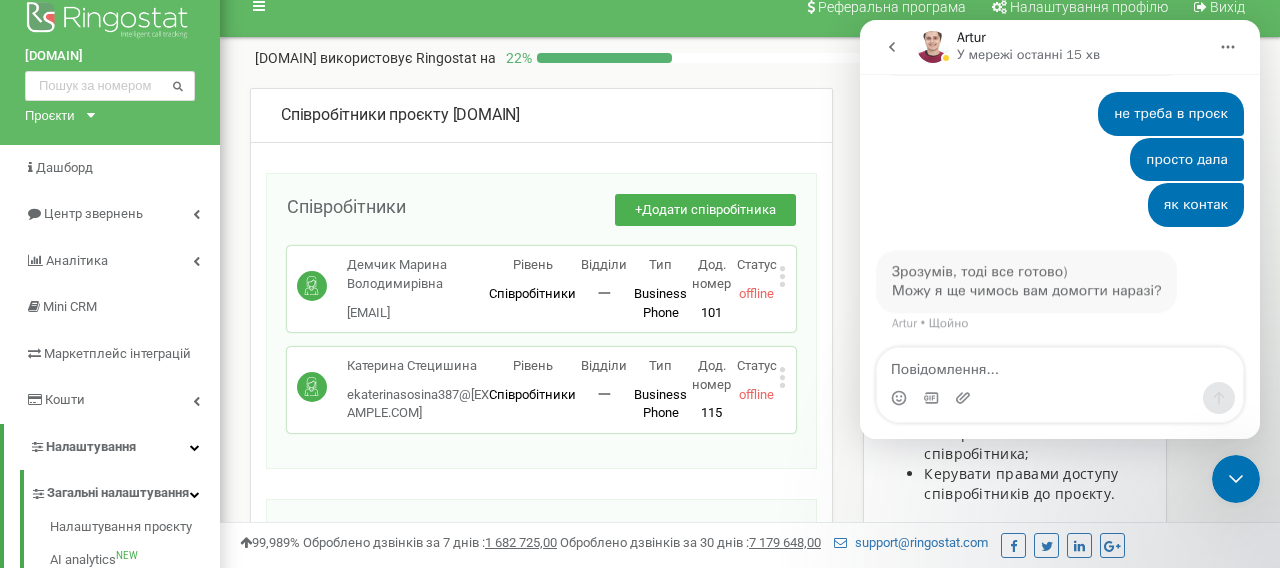 scroll, scrollTop: 2993, scrollLeft: 0, axis: vertical 